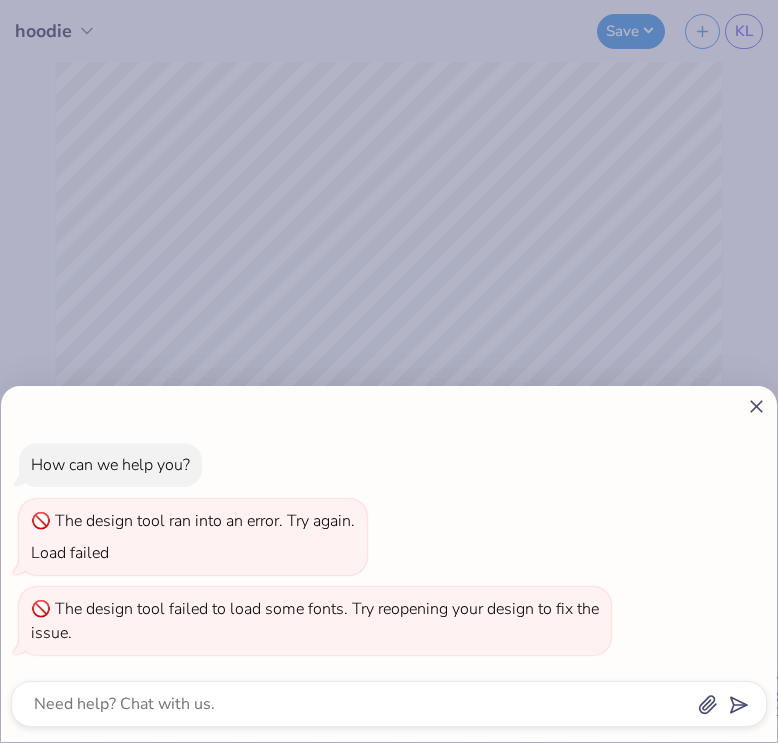 scroll, scrollTop: 0, scrollLeft: 0, axis: both 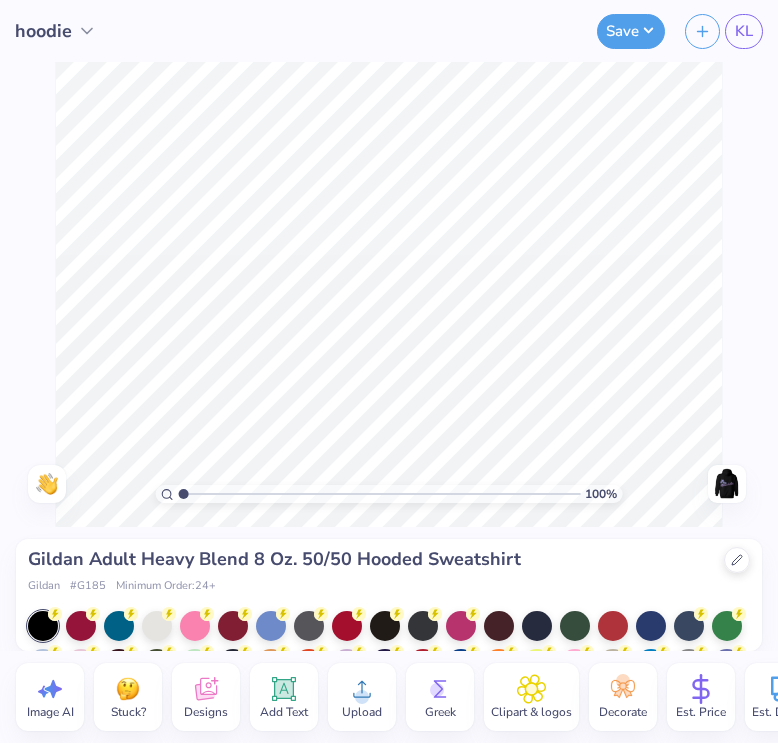 drag, startPoint x: 190, startPoint y: 495, endPoint x: 169, endPoint y: 482, distance: 24.698177 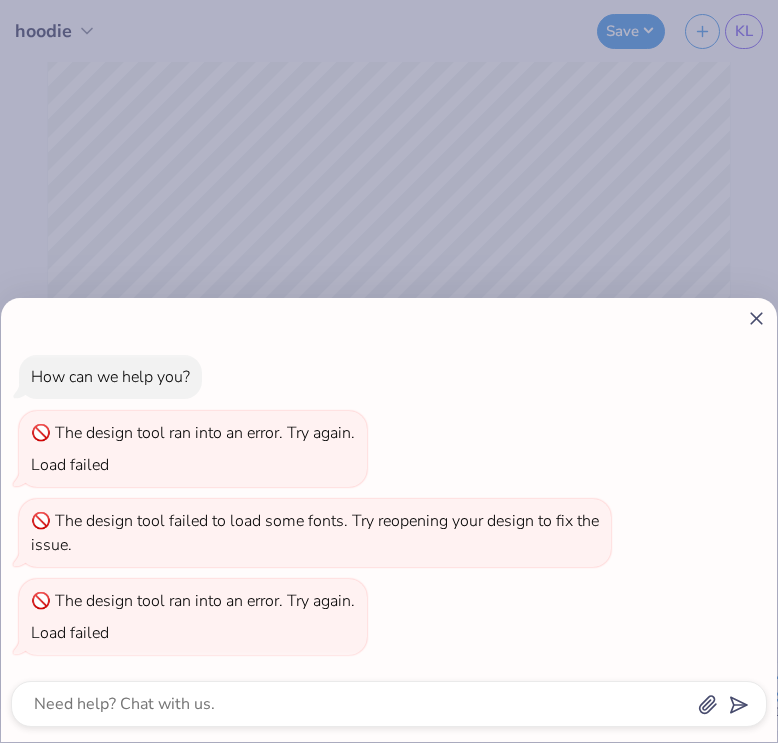 click 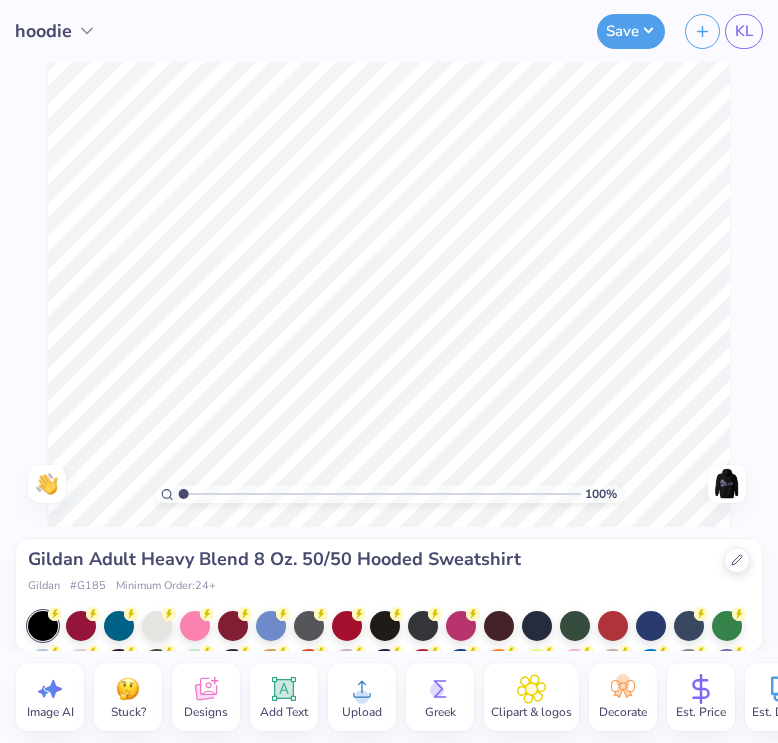 click on "Save KL" at bounding box center (508, 31) 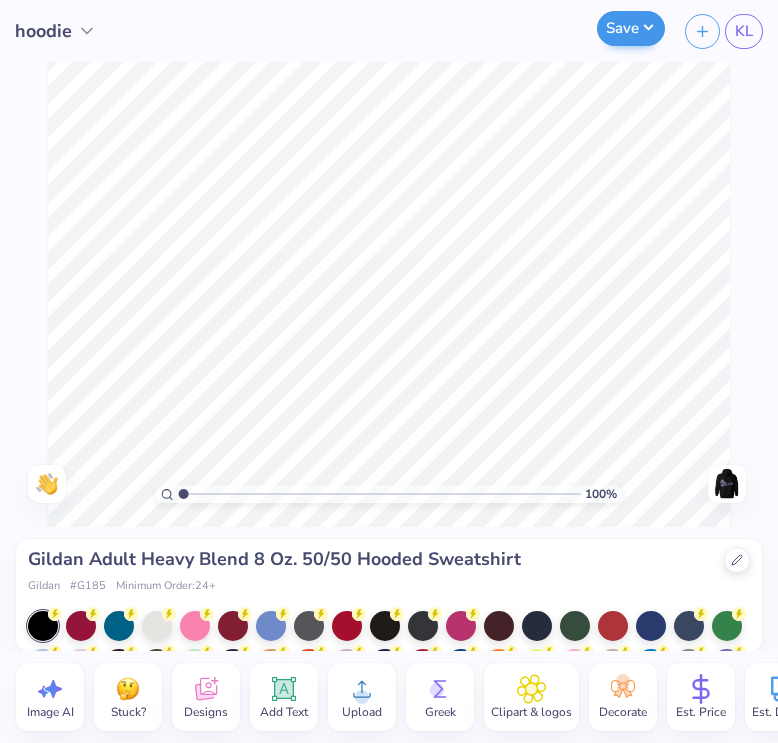 click on "Save" at bounding box center [631, 28] 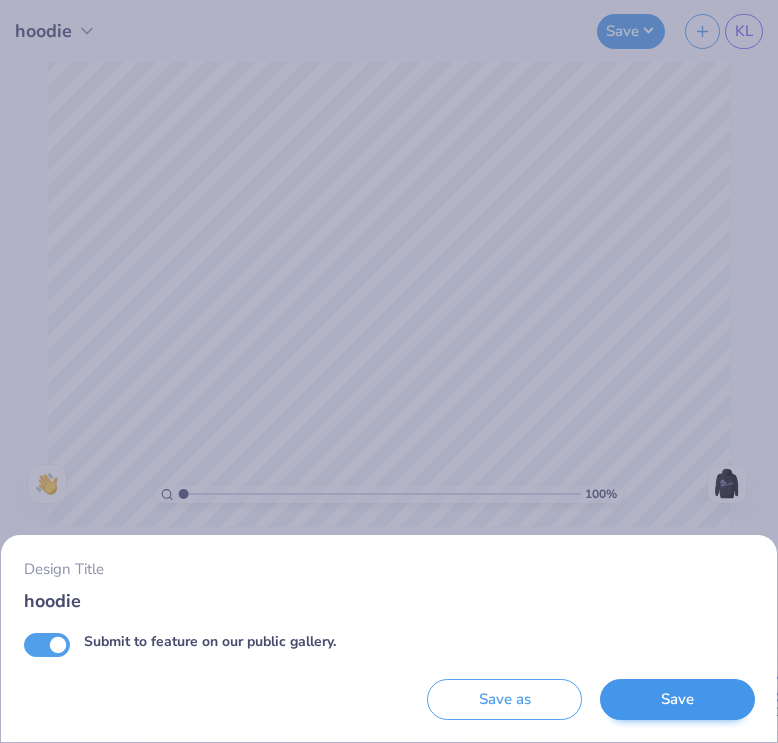 click on "Save" at bounding box center (677, 699) 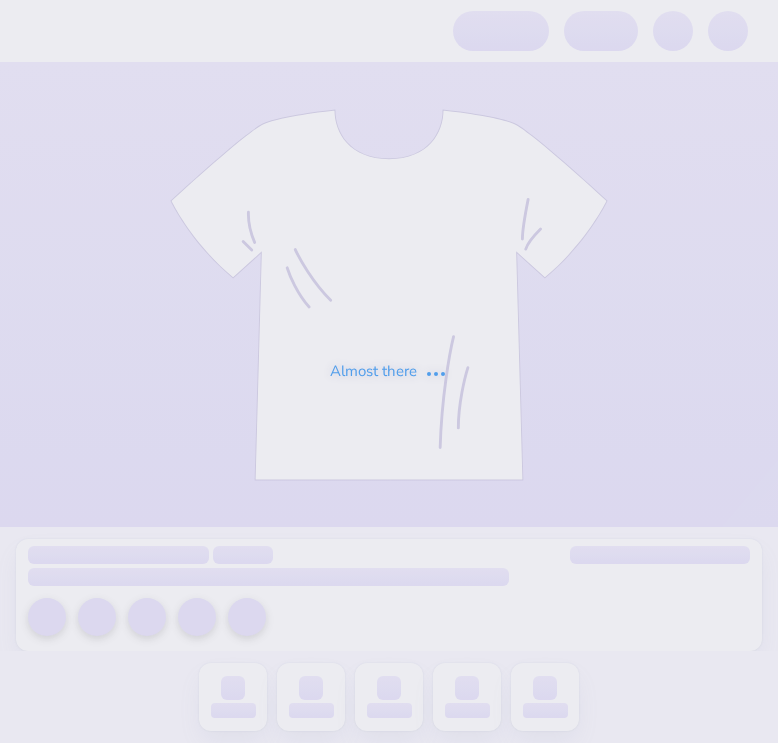 scroll, scrollTop: 0, scrollLeft: 0, axis: both 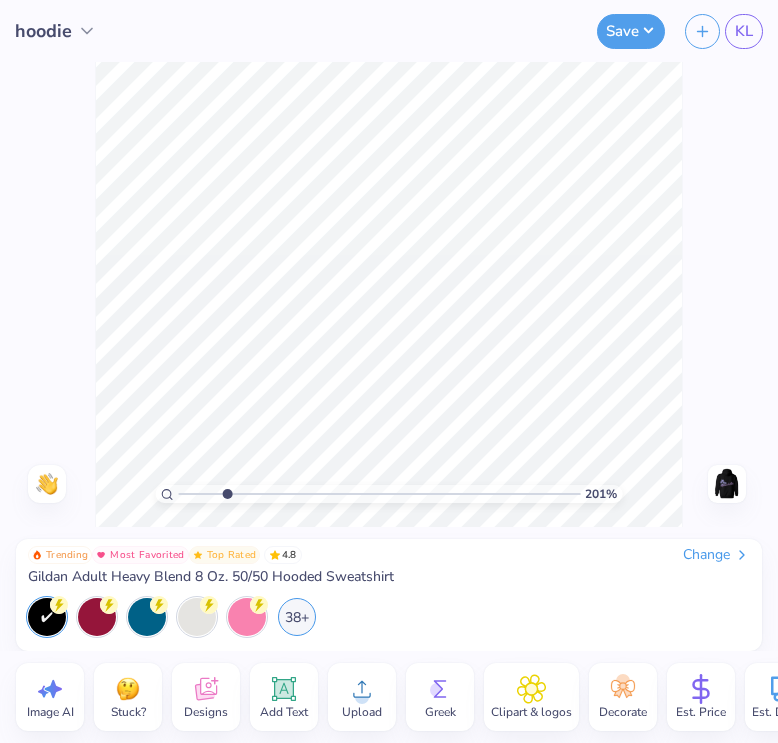drag, startPoint x: 185, startPoint y: 495, endPoint x: 227, endPoint y: 494, distance: 42.0119 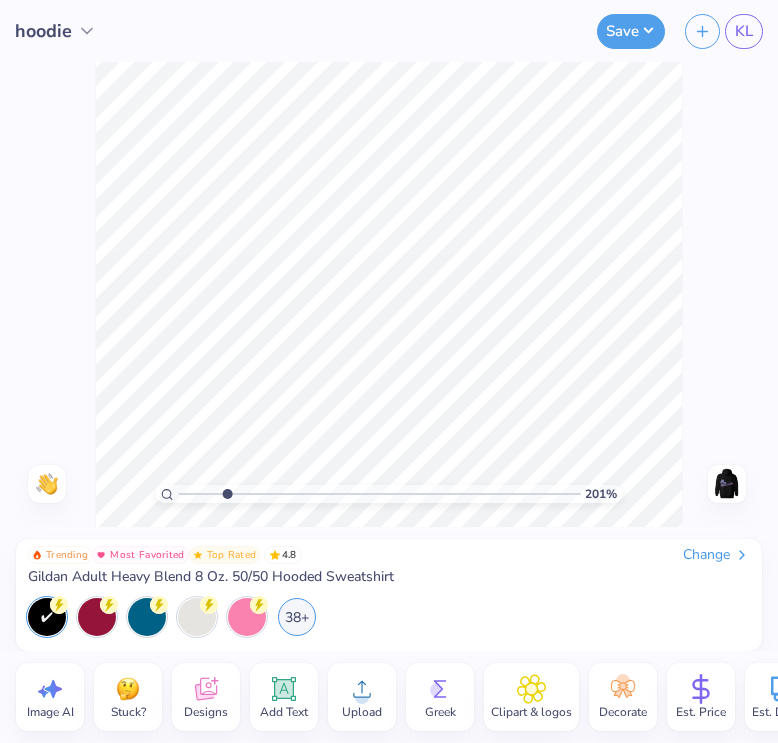click at bounding box center [380, 494] 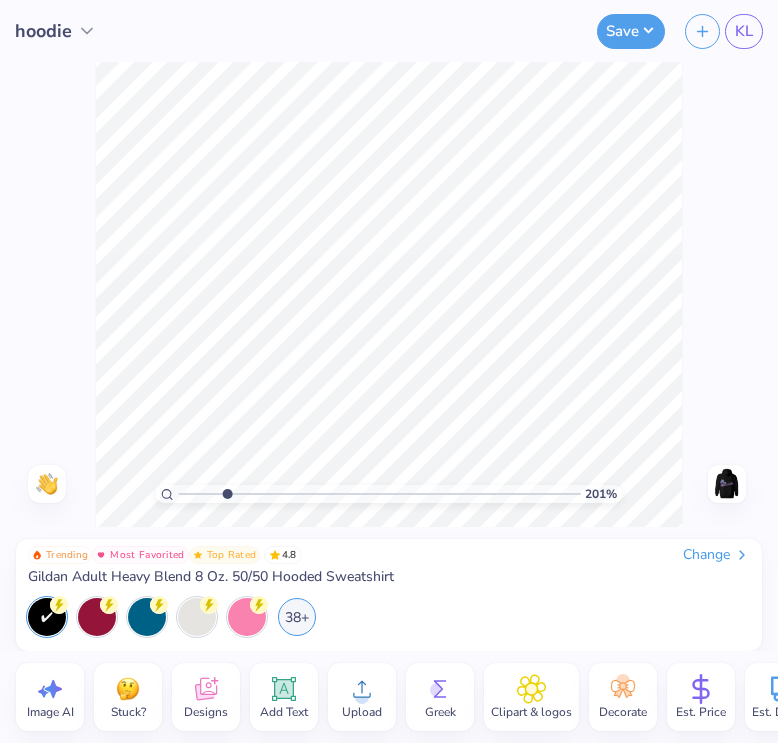 click 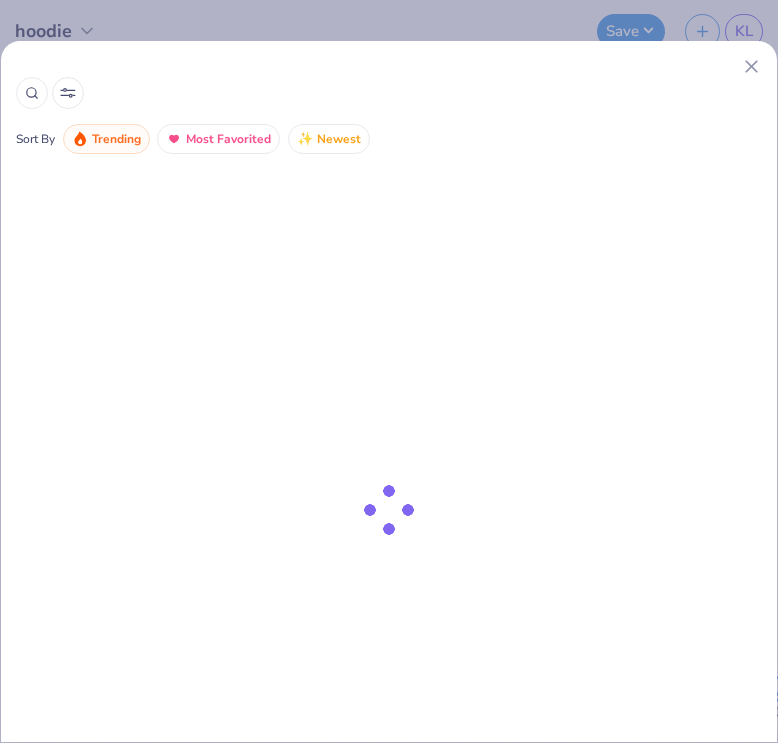 type on "1" 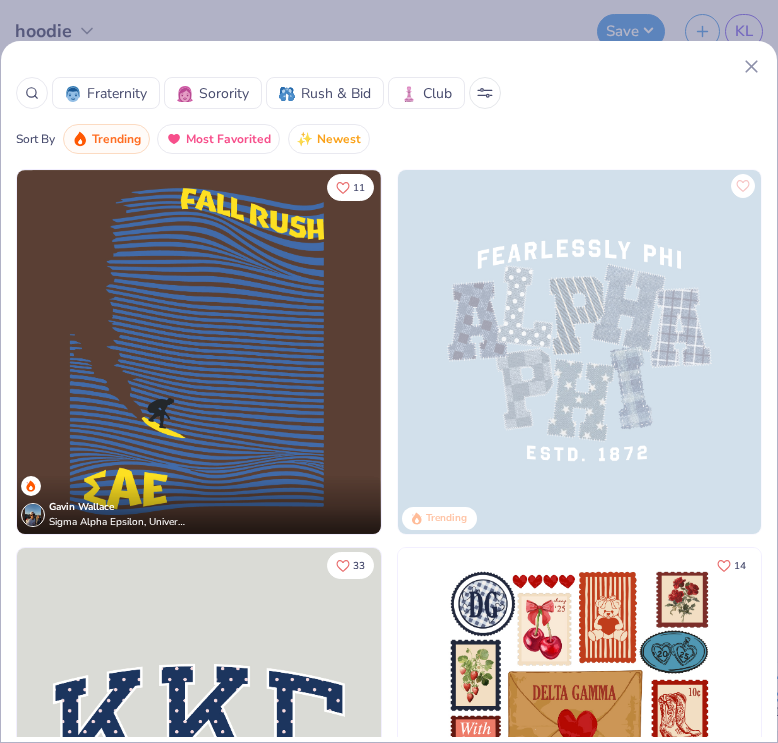 click 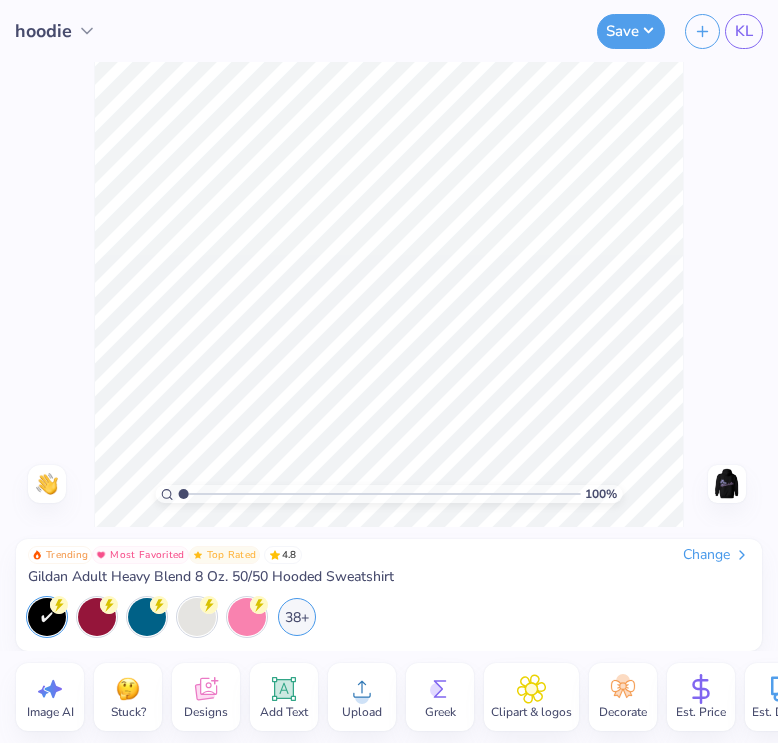 click on "Clipart & logos" at bounding box center (531, 697) 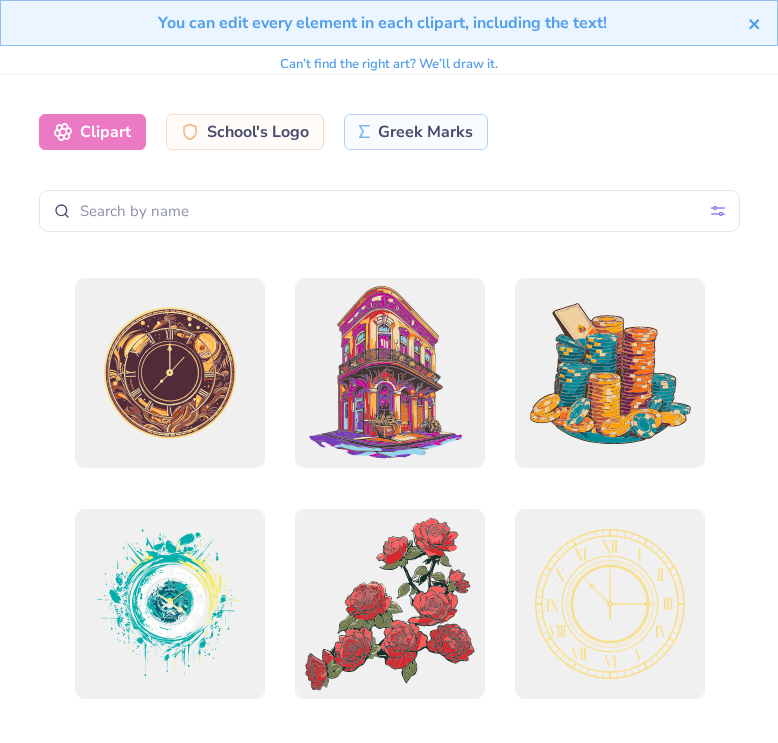 click 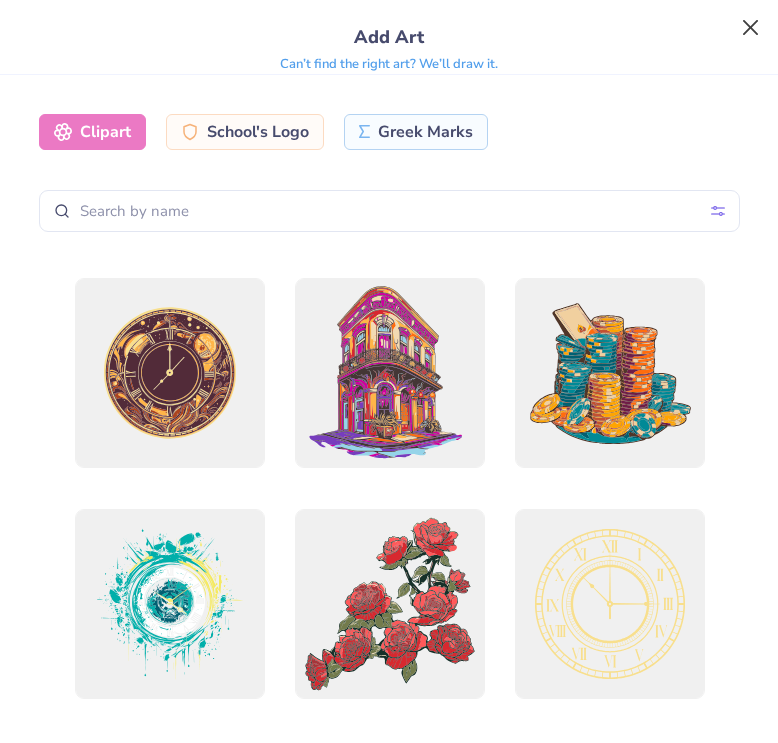 click at bounding box center (751, 28) 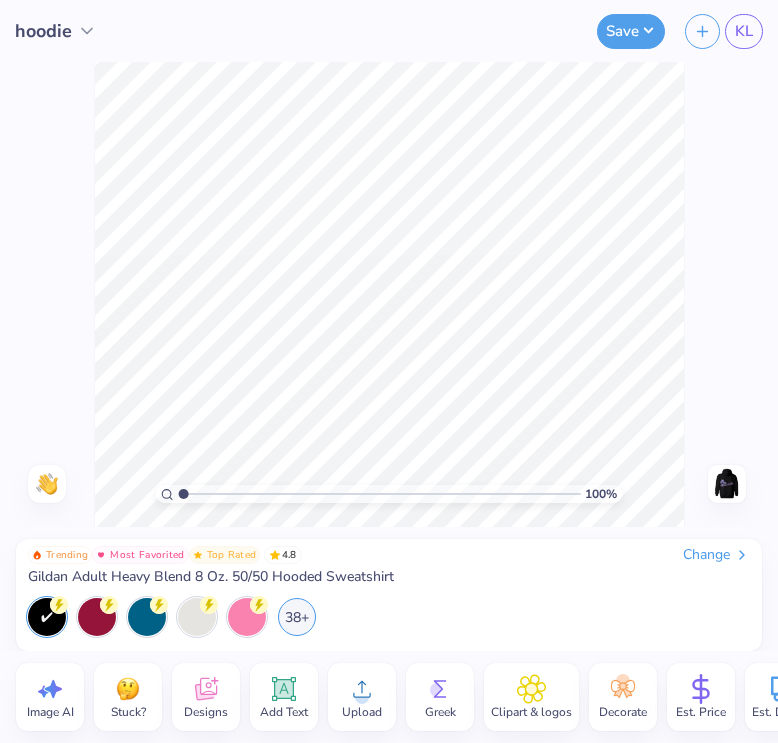 click on "Decorate" at bounding box center [623, 712] 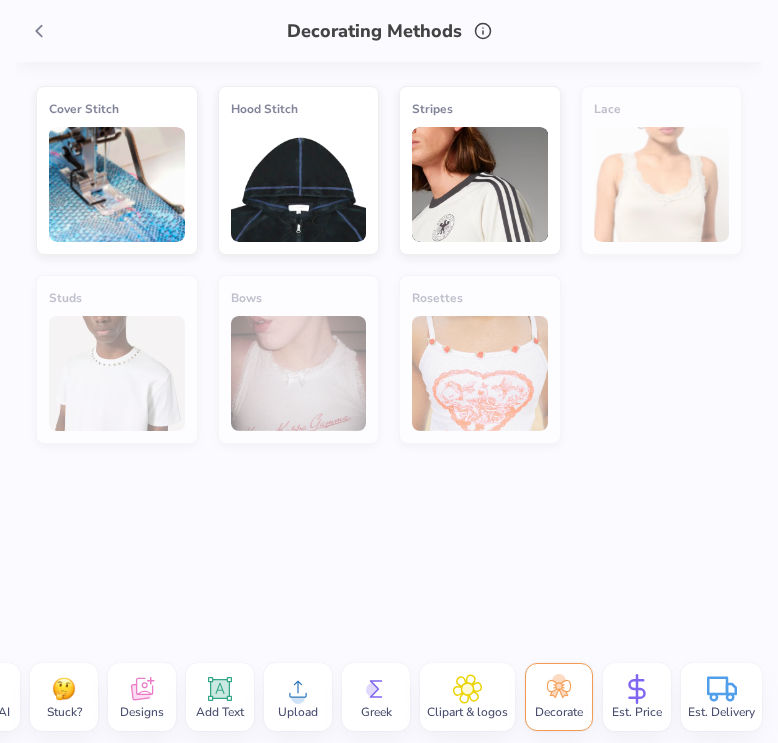 scroll, scrollTop: 0, scrollLeft: 66, axis: horizontal 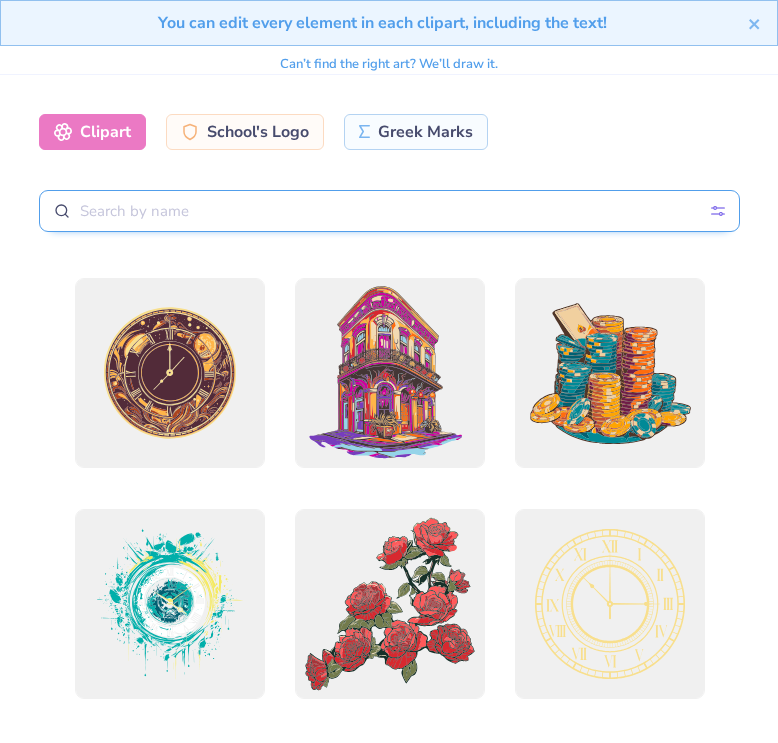 click at bounding box center [389, 211] 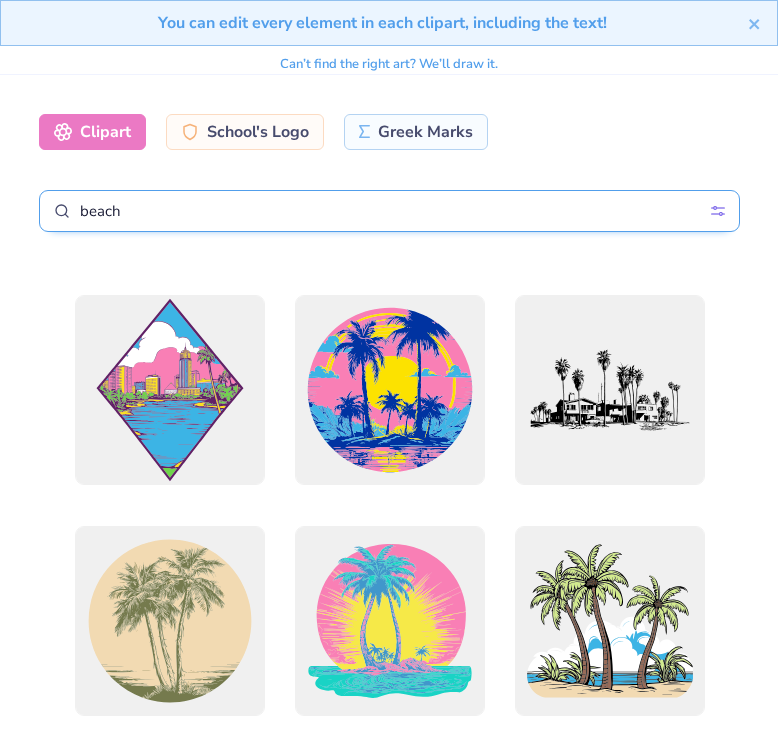 scroll, scrollTop: 4630, scrollLeft: 0, axis: vertical 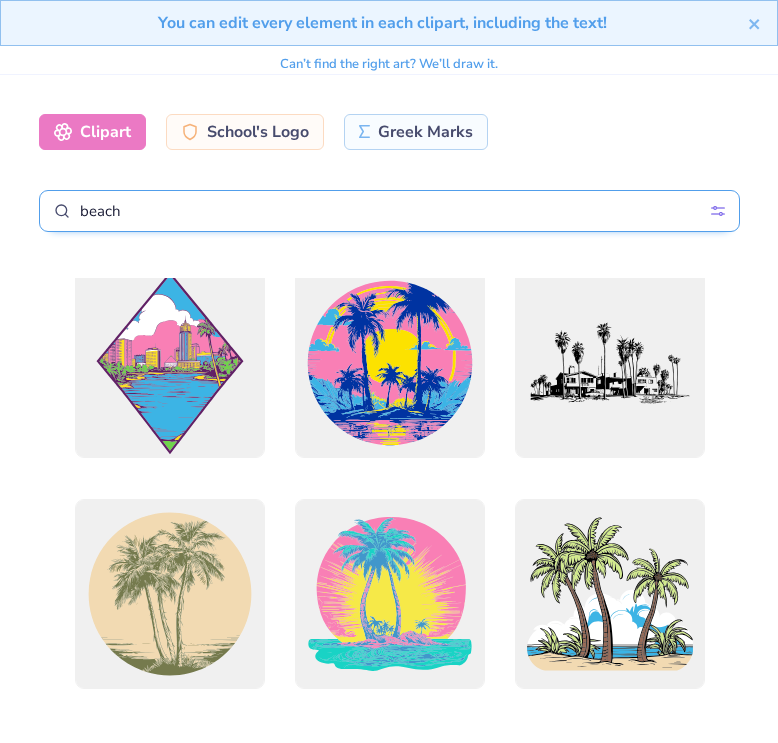 click on "beach" at bounding box center (389, 211) 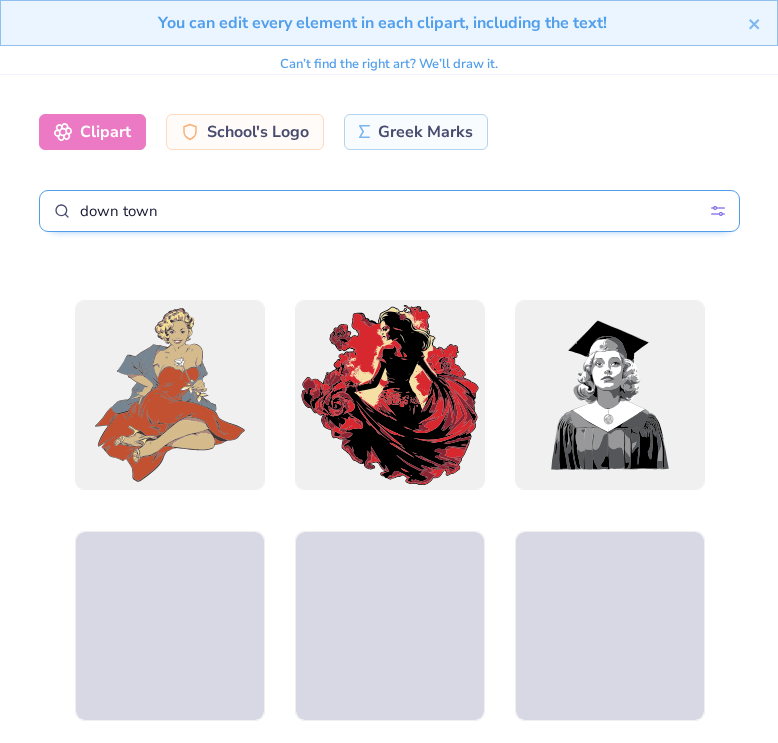 scroll, scrollTop: 721, scrollLeft: 0, axis: vertical 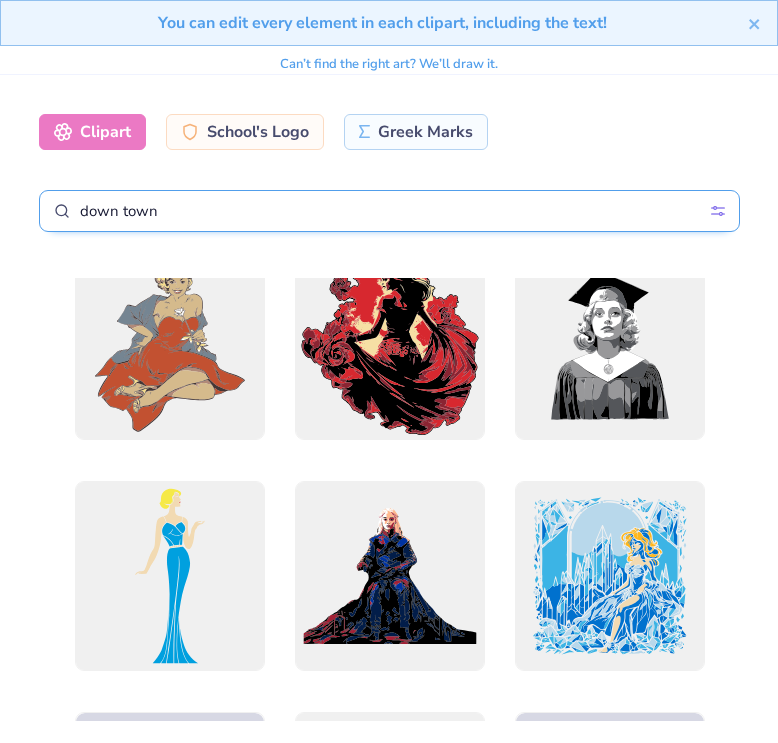 drag, startPoint x: 162, startPoint y: 212, endPoint x: 36, endPoint y: 208, distance: 126.06348 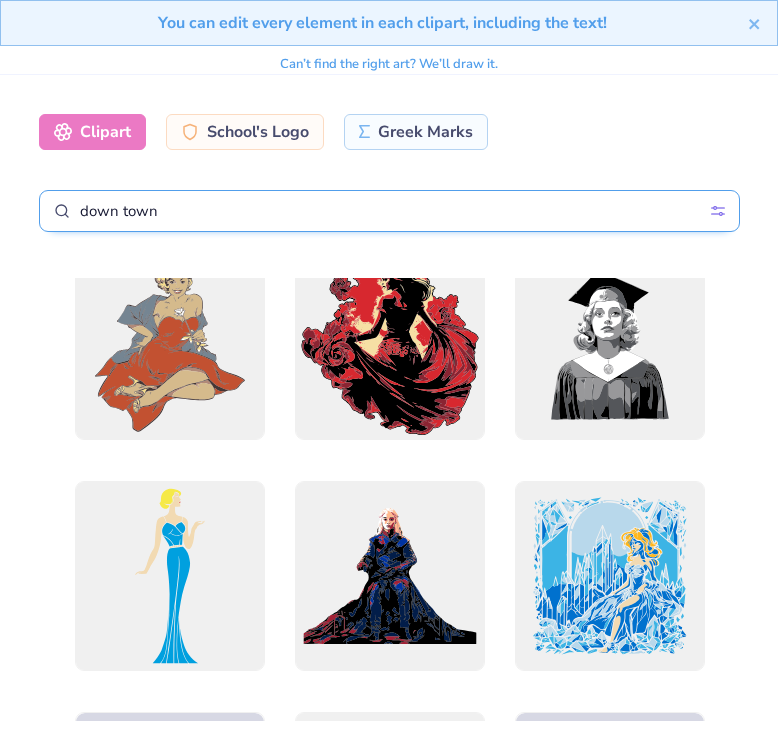 click on "Clipart School's Logo Greek Marks down town Styles Grunge Streetwear Grunge Typography Graphic Streetwear 60s & 70s Retro 80s & 90s Classic Hand Drawn Athletic Neon Minimalist Preppy Pastels Clear Apply" at bounding box center (389, 173) 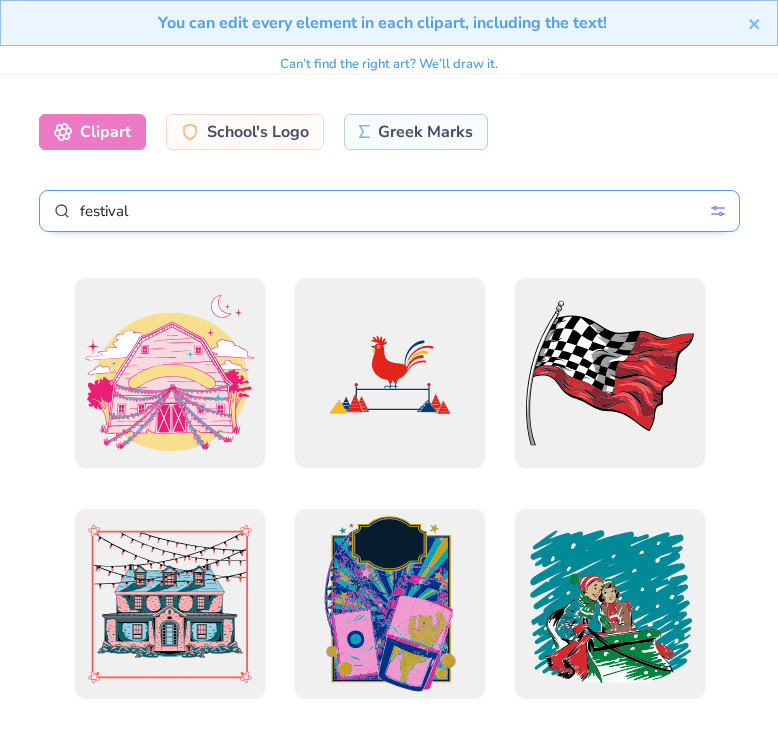 type on "festival" 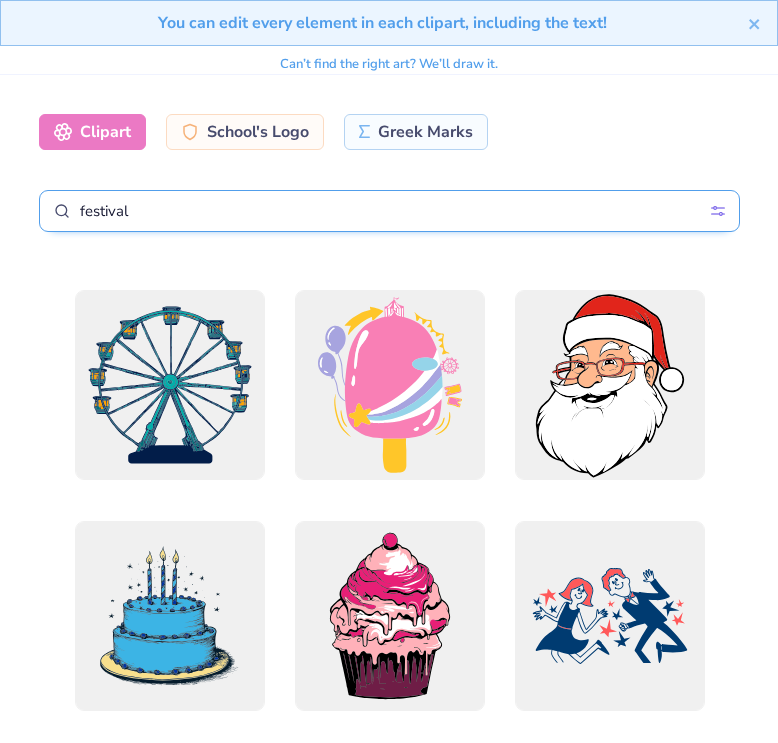 scroll, scrollTop: 448, scrollLeft: 0, axis: vertical 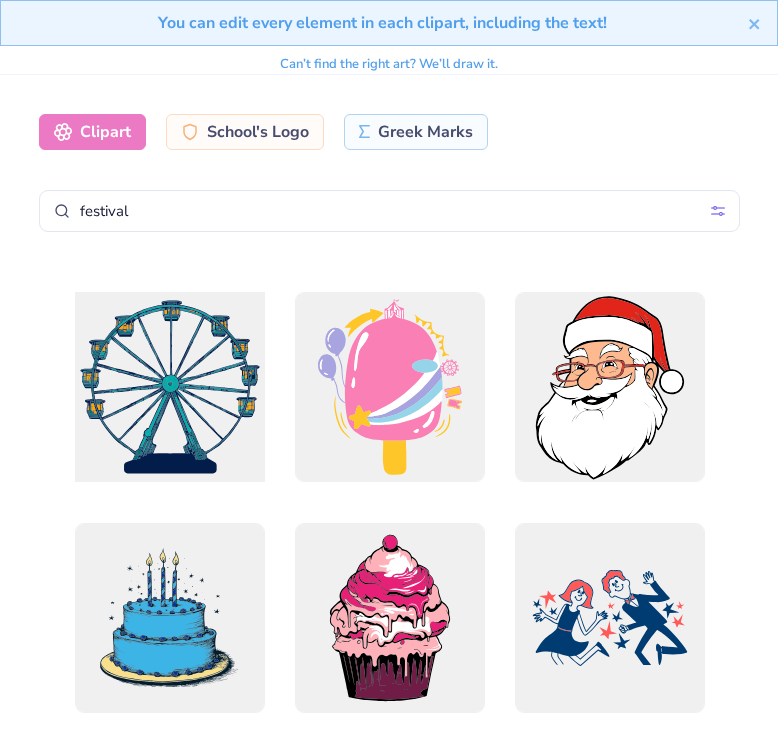 click at bounding box center (169, 386) 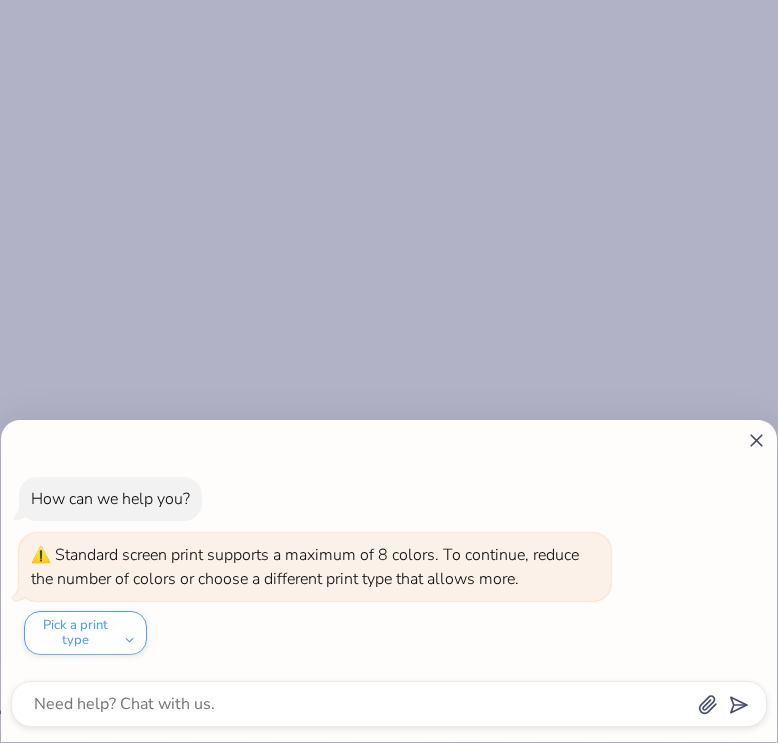 scroll, scrollTop: 0, scrollLeft: 0, axis: both 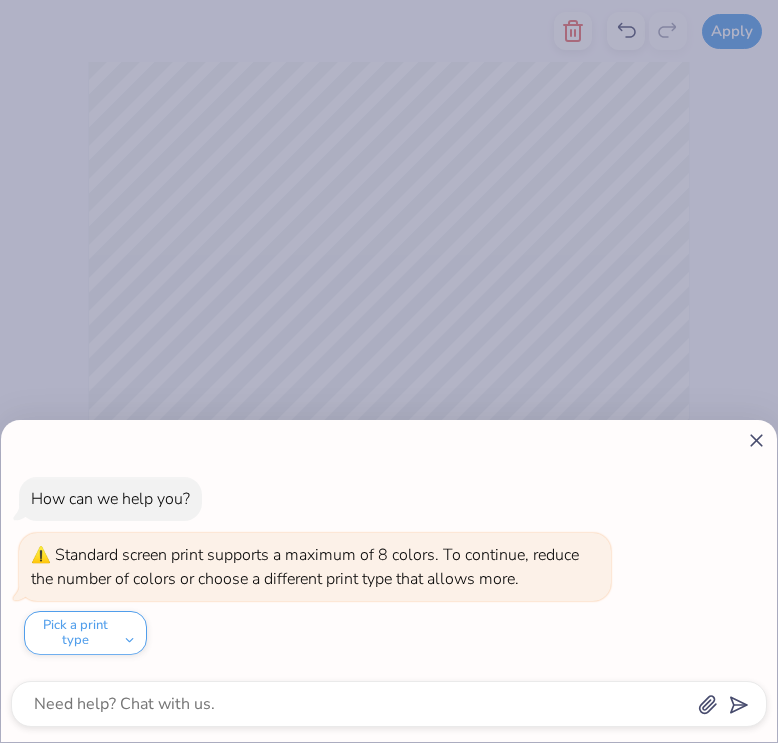 click on "How can we help you? Standard screen print supports a maximum of 8 colors. To continue, reduce the number of colors or choose a different print type that allows more. Pick a print type" at bounding box center (389, 581) 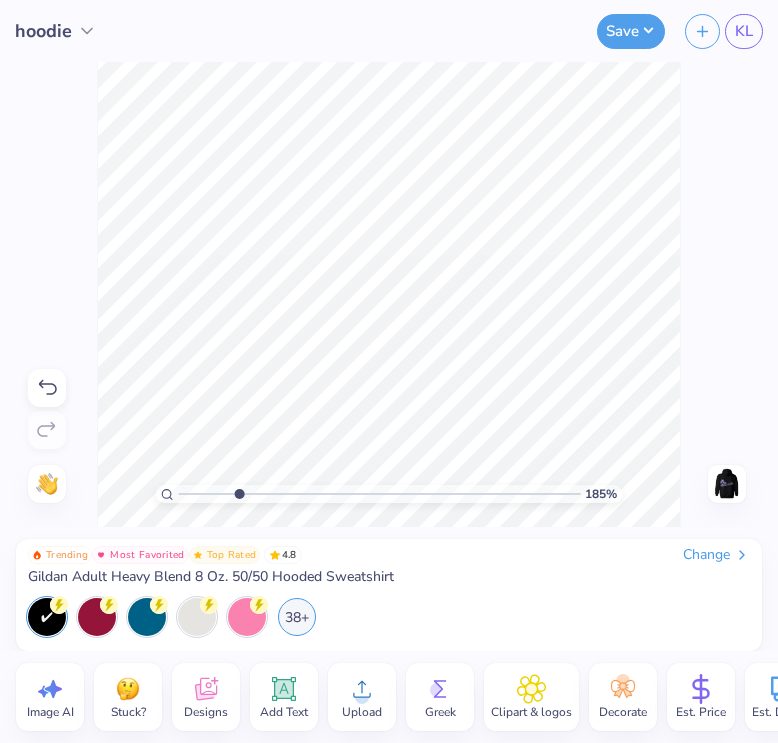 drag, startPoint x: 190, startPoint y: 497, endPoint x: 239, endPoint y: 497, distance: 49 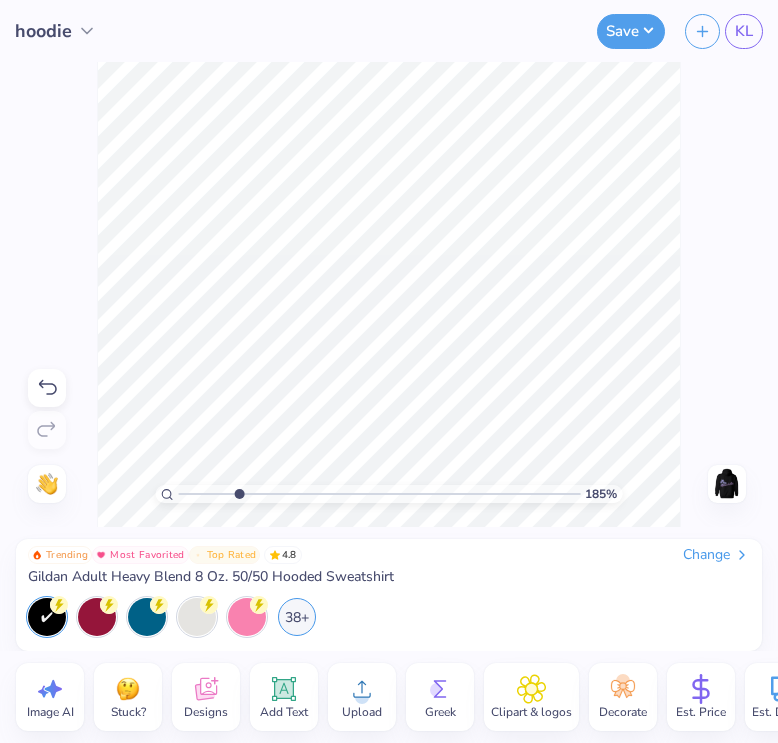 click at bounding box center [380, 494] 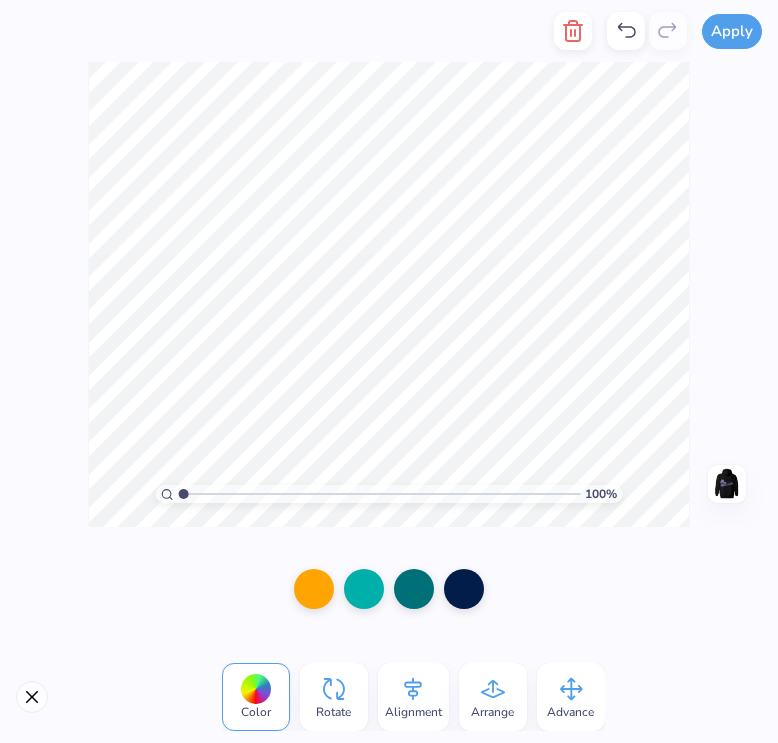 click on "Color" at bounding box center (256, 697) 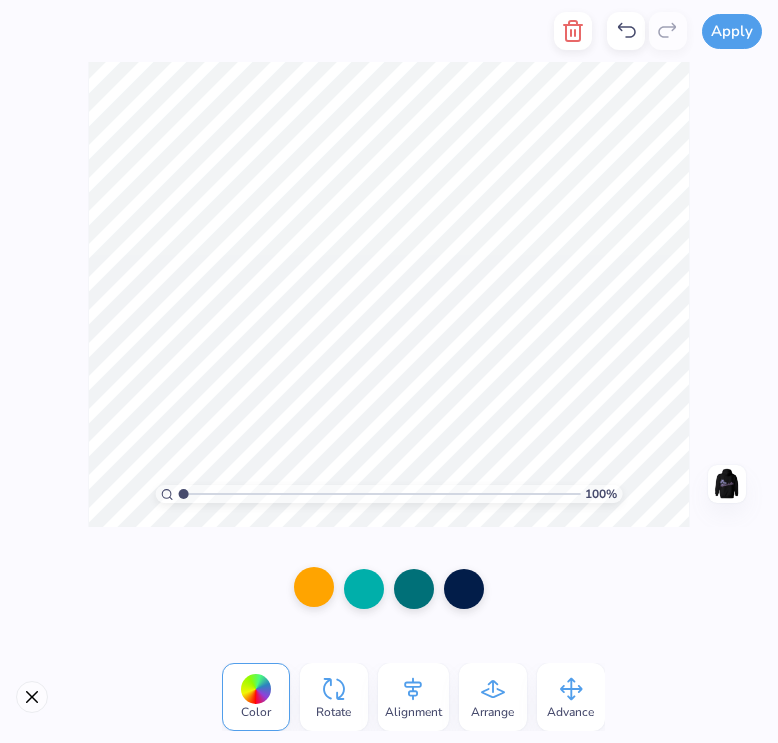 click at bounding box center (314, 587) 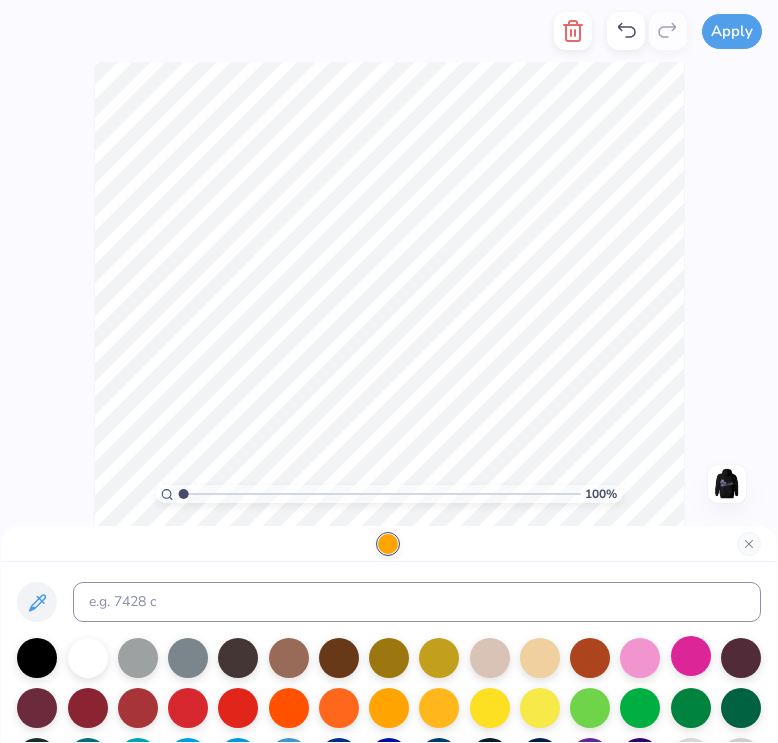 scroll, scrollTop: 19, scrollLeft: 0, axis: vertical 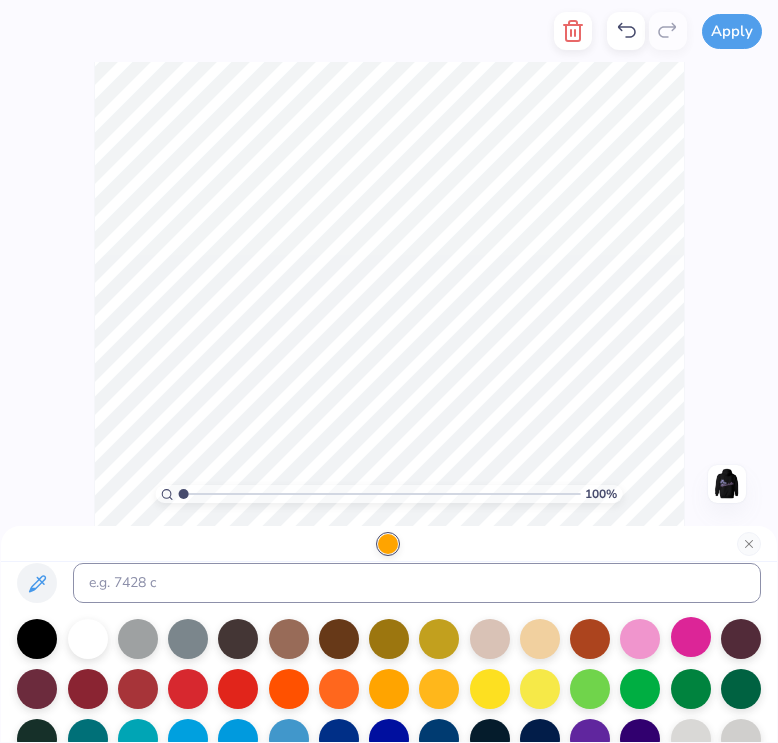 click at bounding box center (691, 637) 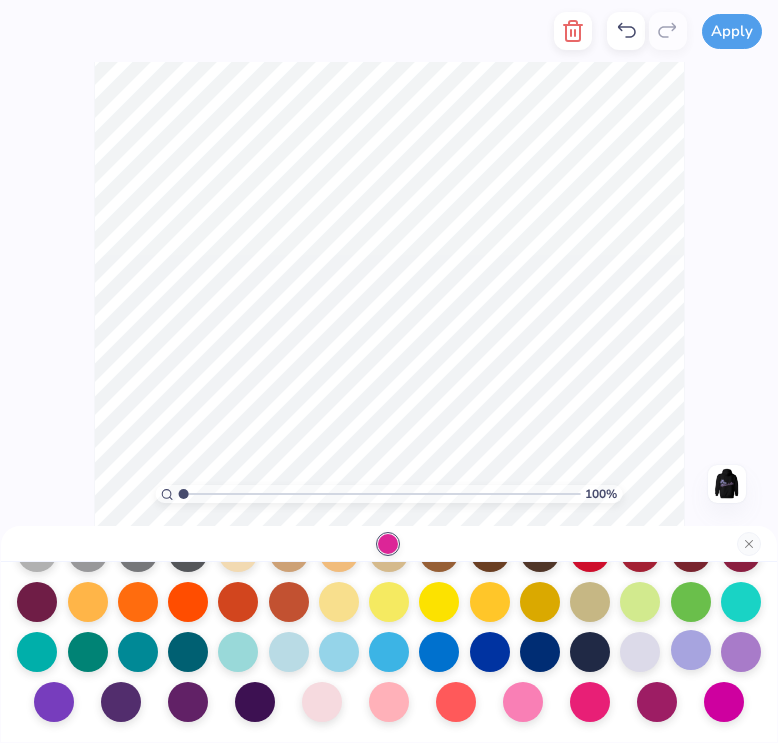 scroll, scrollTop: 259, scrollLeft: 0, axis: vertical 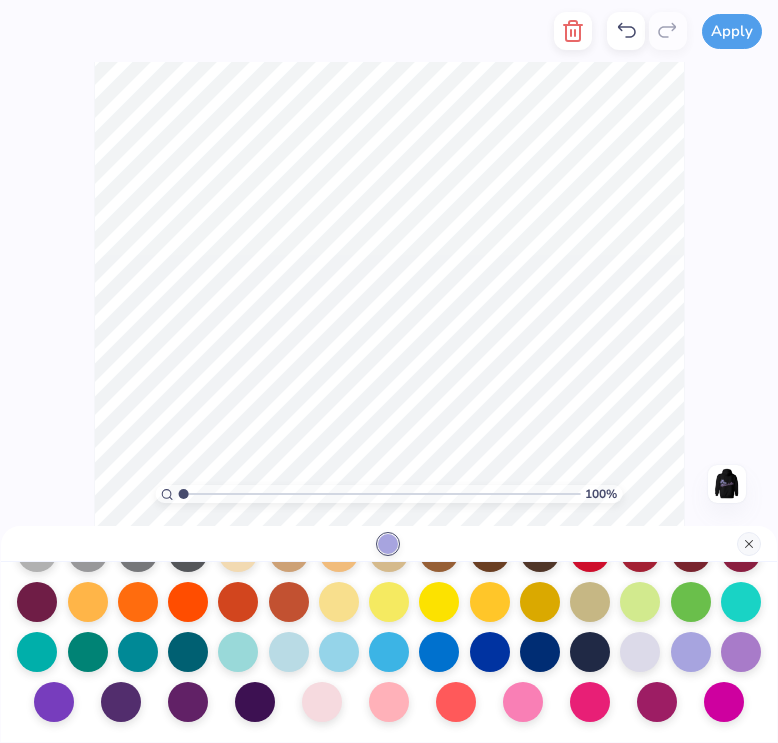 click at bounding box center (749, 544) 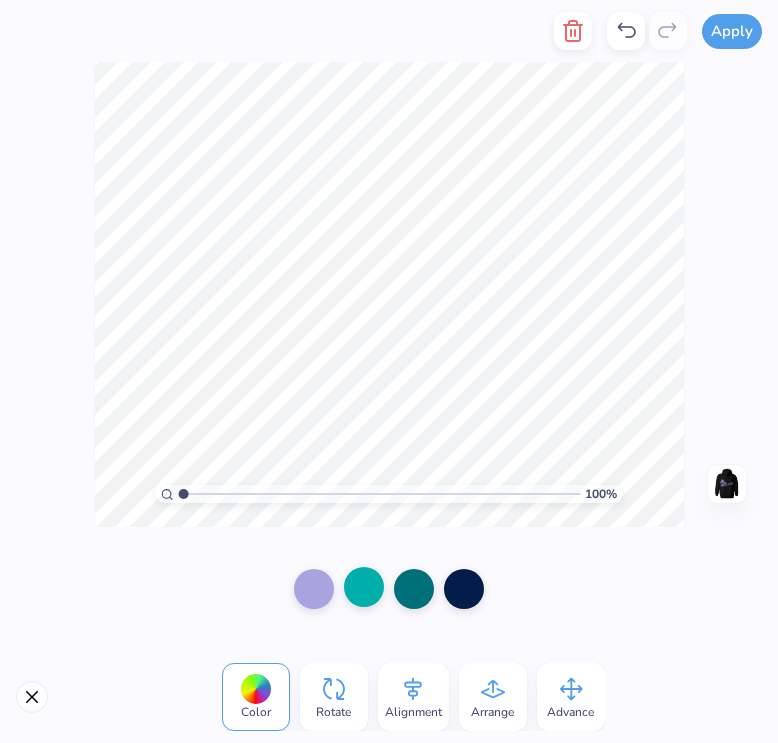 click at bounding box center [364, 587] 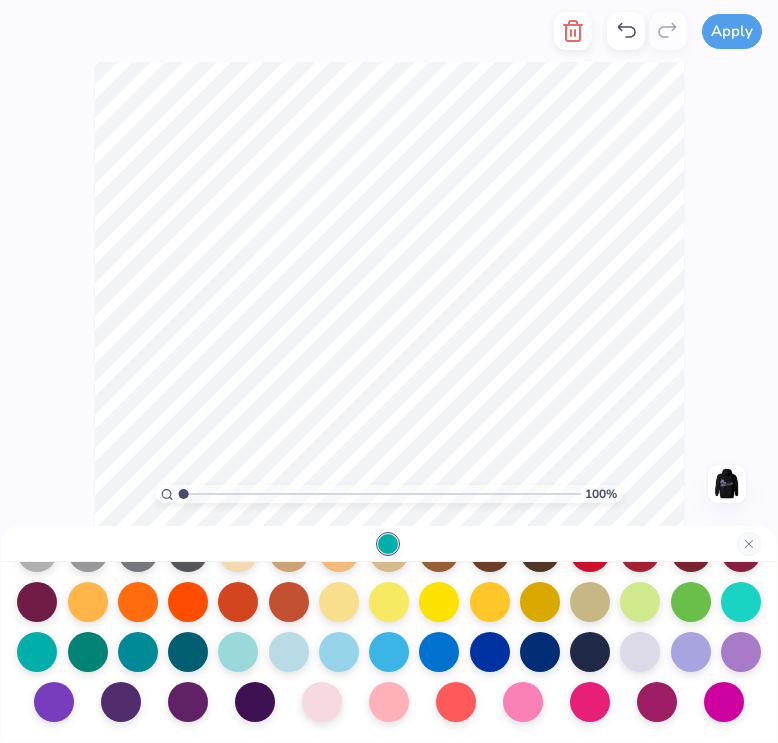 scroll, scrollTop: 259, scrollLeft: 0, axis: vertical 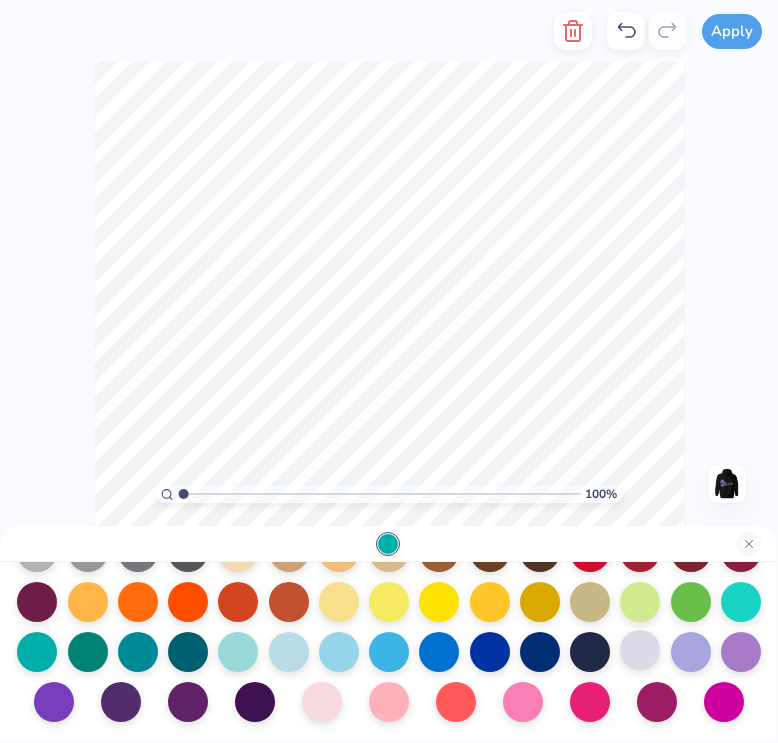 click at bounding box center [640, 650] 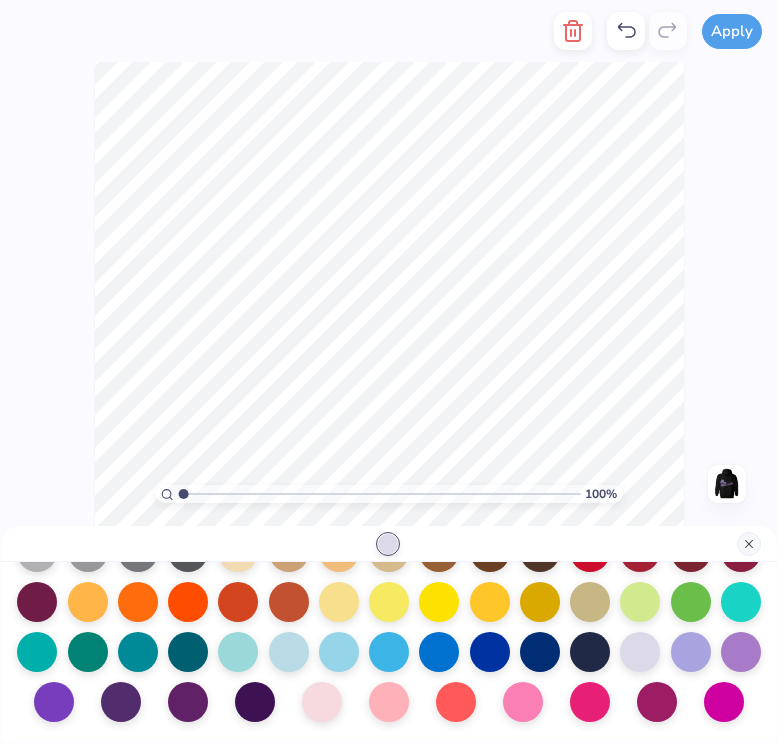 click at bounding box center [749, 544] 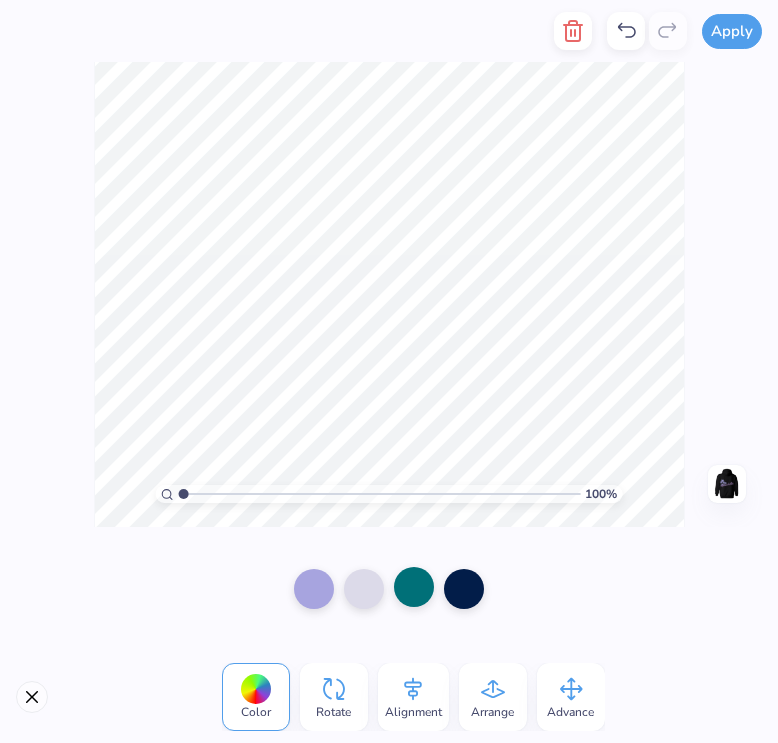 click at bounding box center (414, 587) 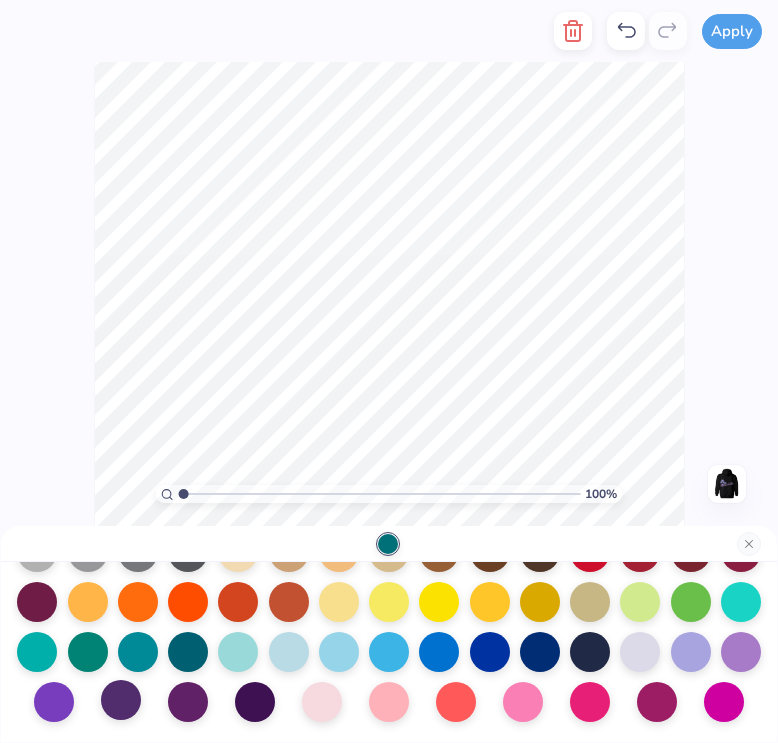 scroll, scrollTop: 259, scrollLeft: 0, axis: vertical 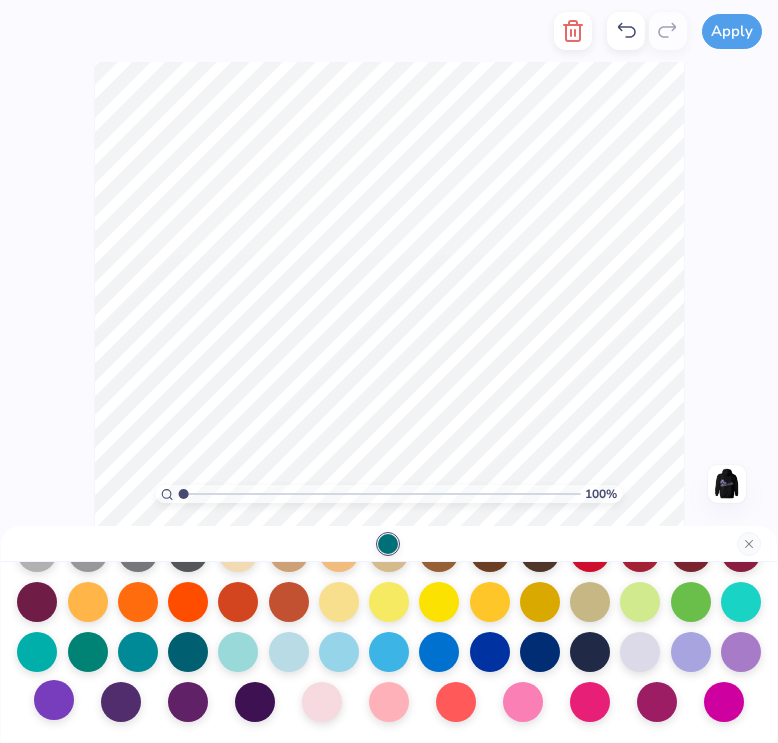 click at bounding box center (54, 700) 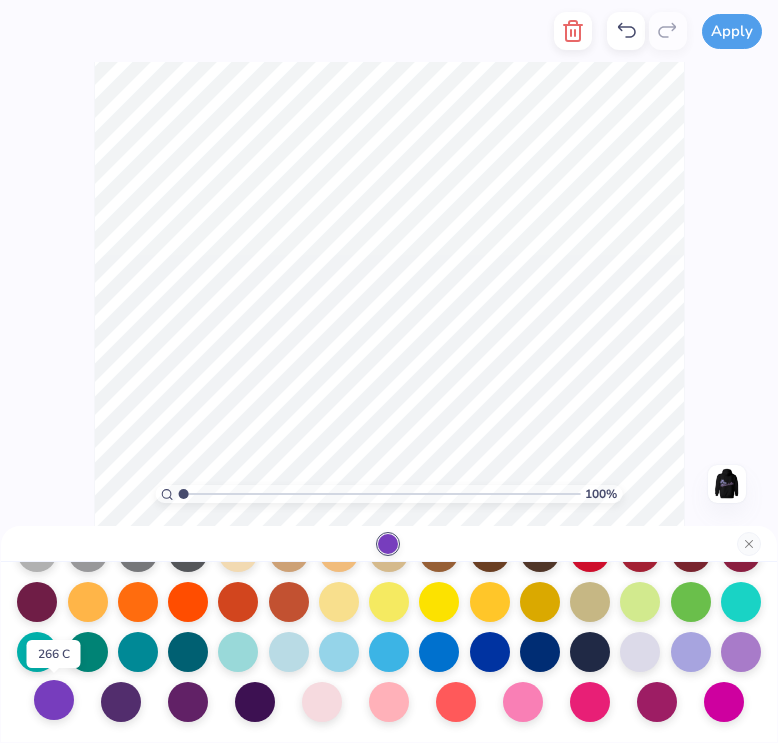 click at bounding box center (54, 700) 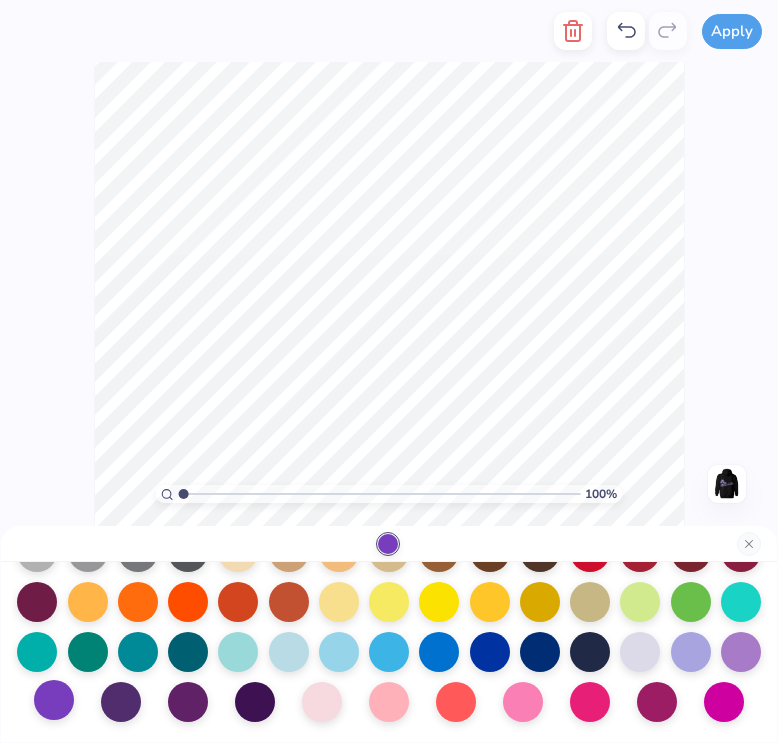 click at bounding box center (54, 700) 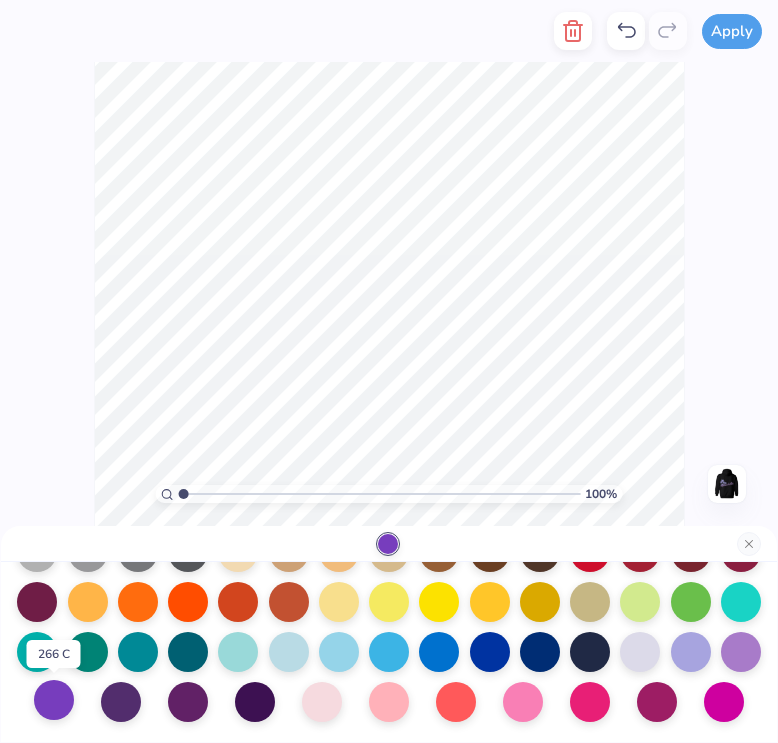 click at bounding box center (54, 700) 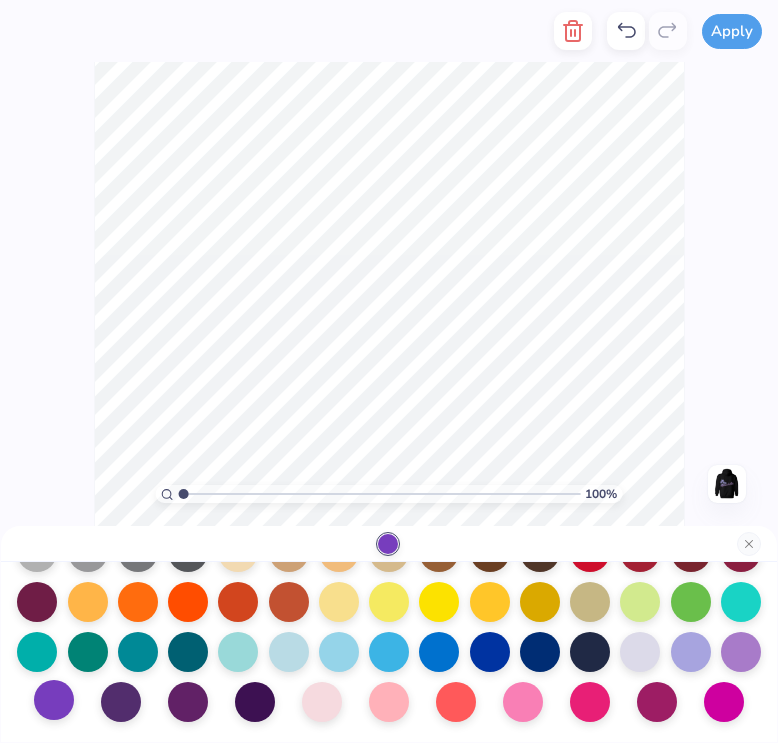 click at bounding box center [54, 700] 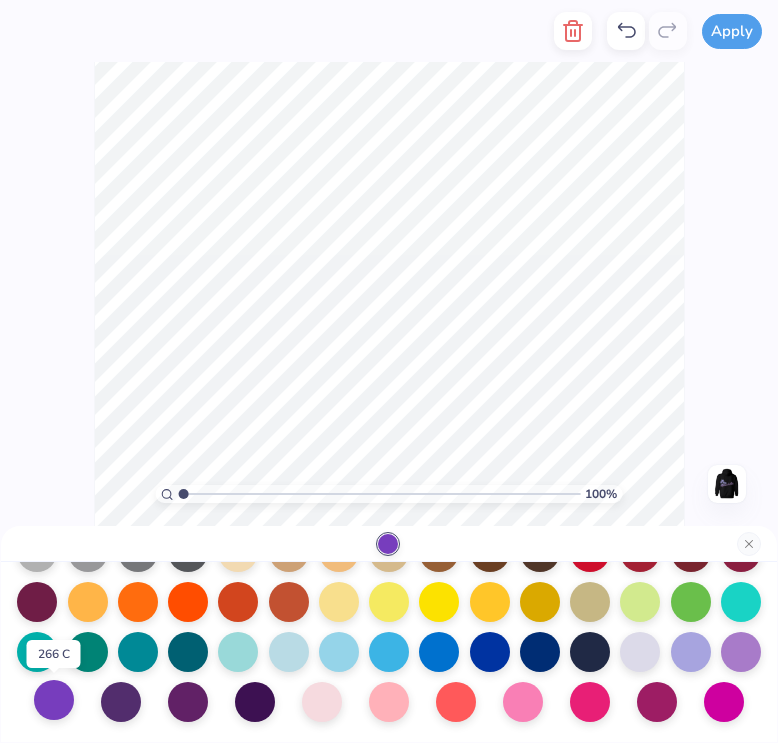 click at bounding box center (54, 700) 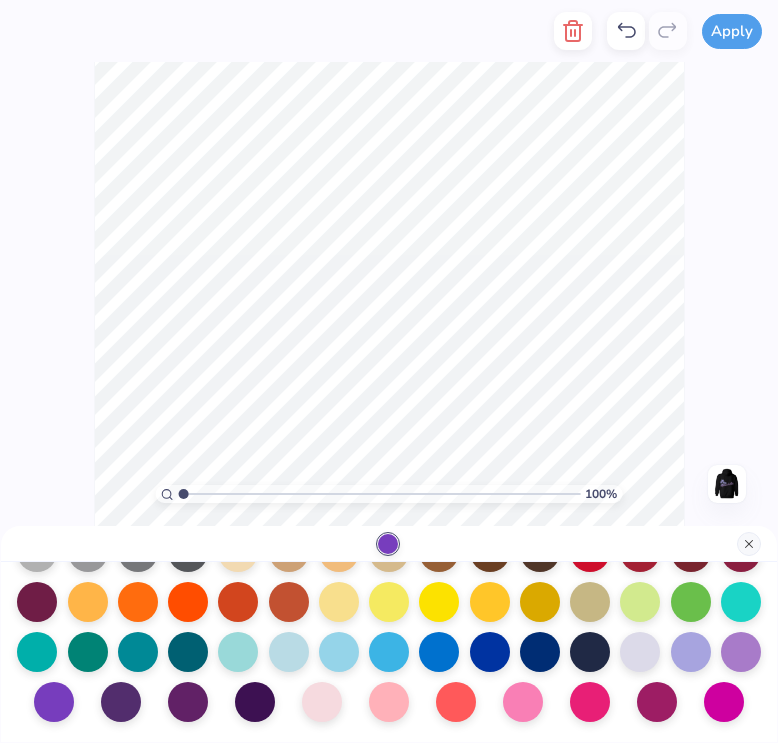 click at bounding box center [749, 544] 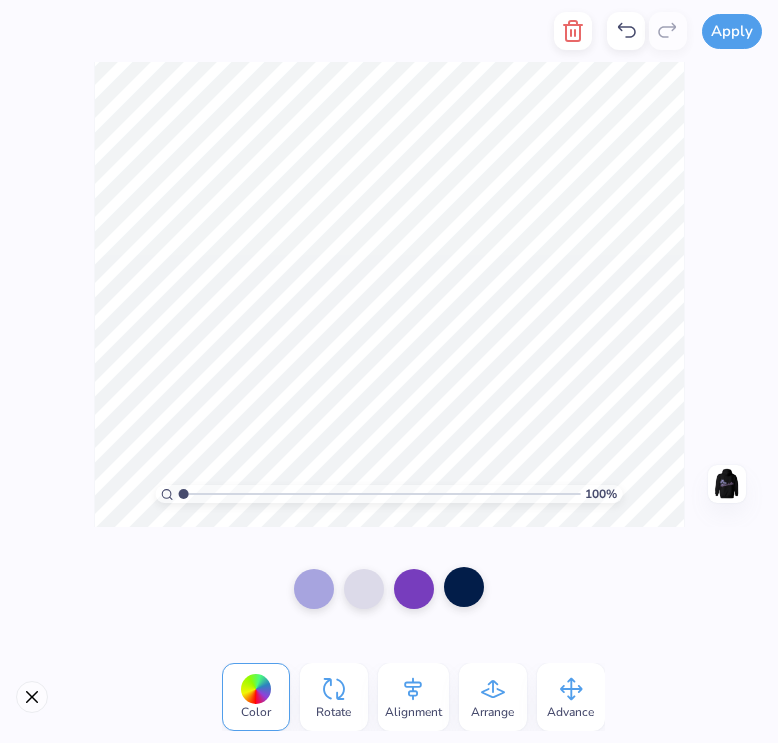 click at bounding box center [464, 587] 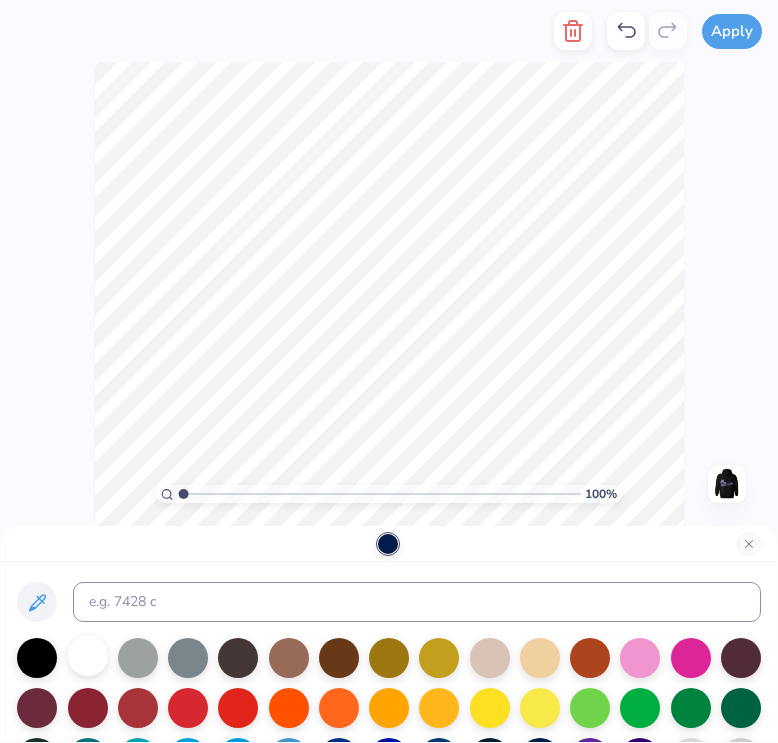 click at bounding box center [88, 656] 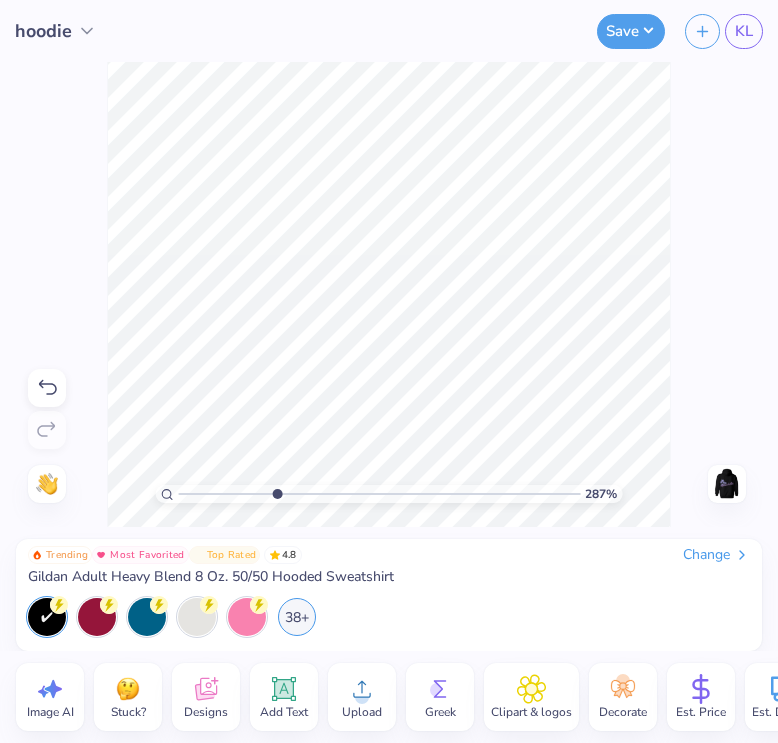 drag, startPoint x: 179, startPoint y: 497, endPoint x: 277, endPoint y: 480, distance: 99.46356 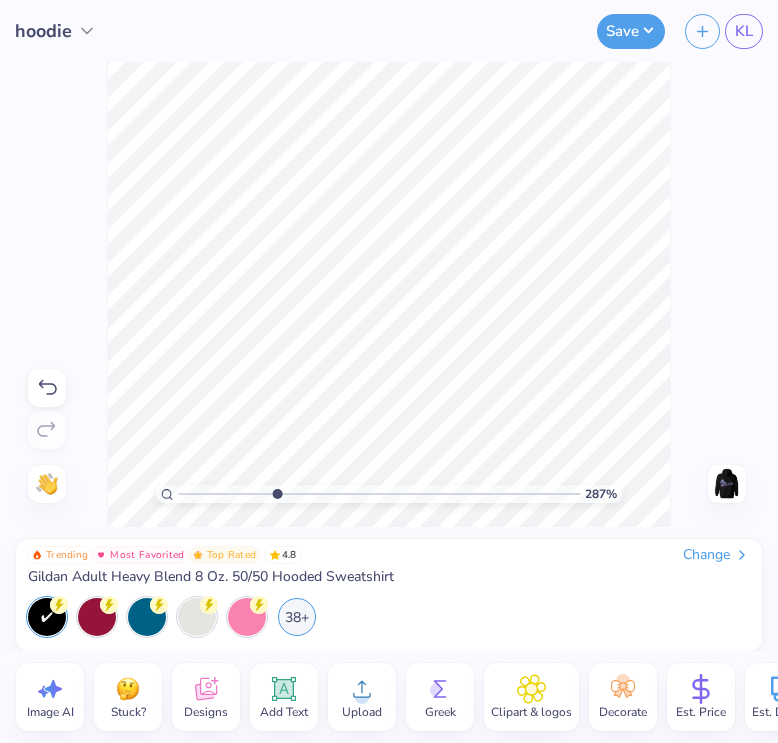 click on "287  %" at bounding box center [389, 294] 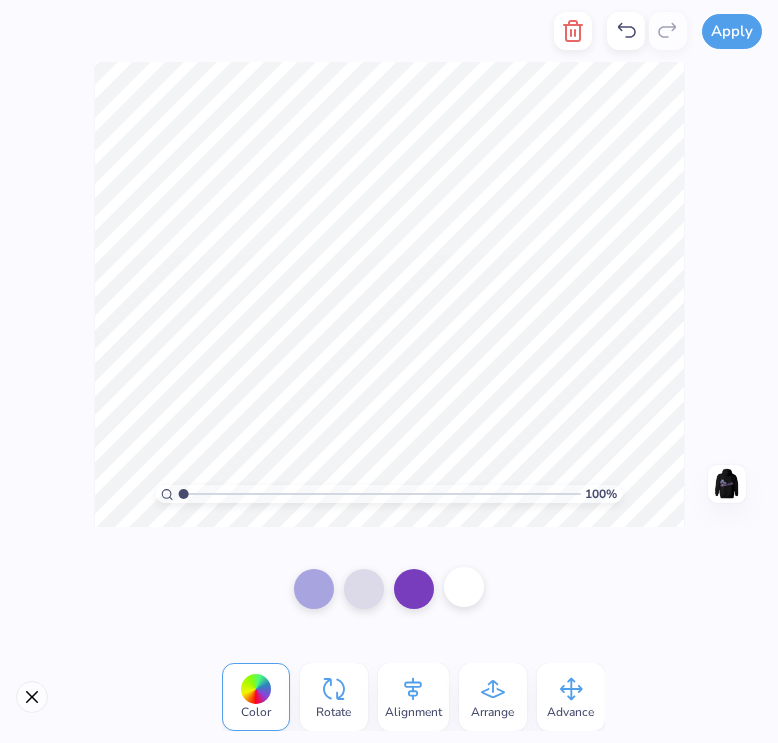 click at bounding box center (464, 587) 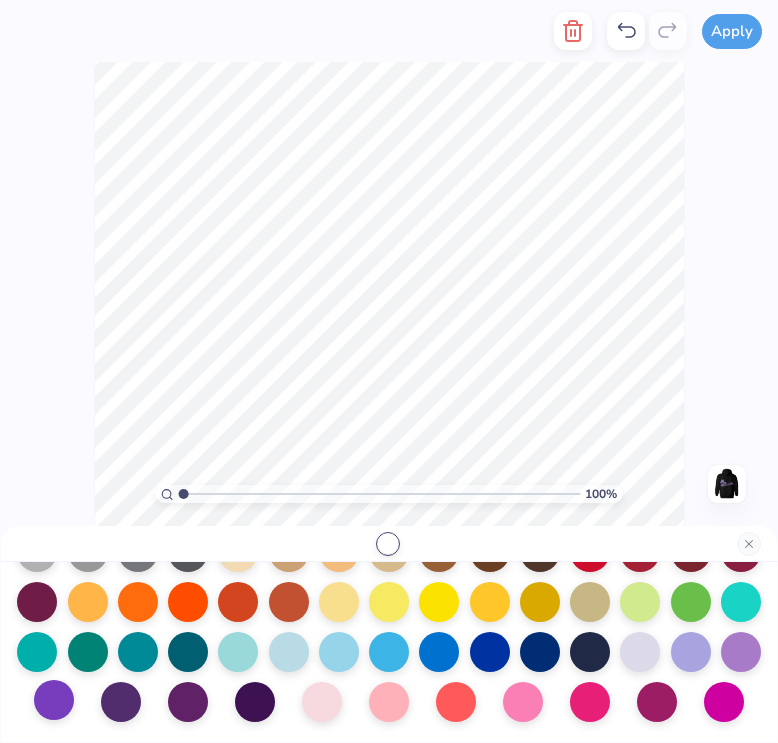scroll, scrollTop: 259, scrollLeft: 0, axis: vertical 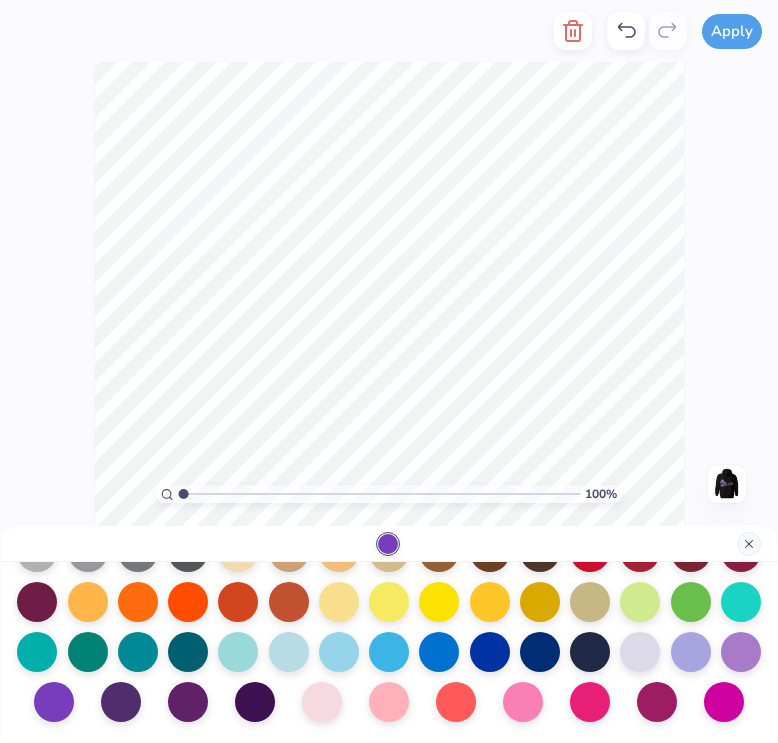 click at bounding box center (749, 544) 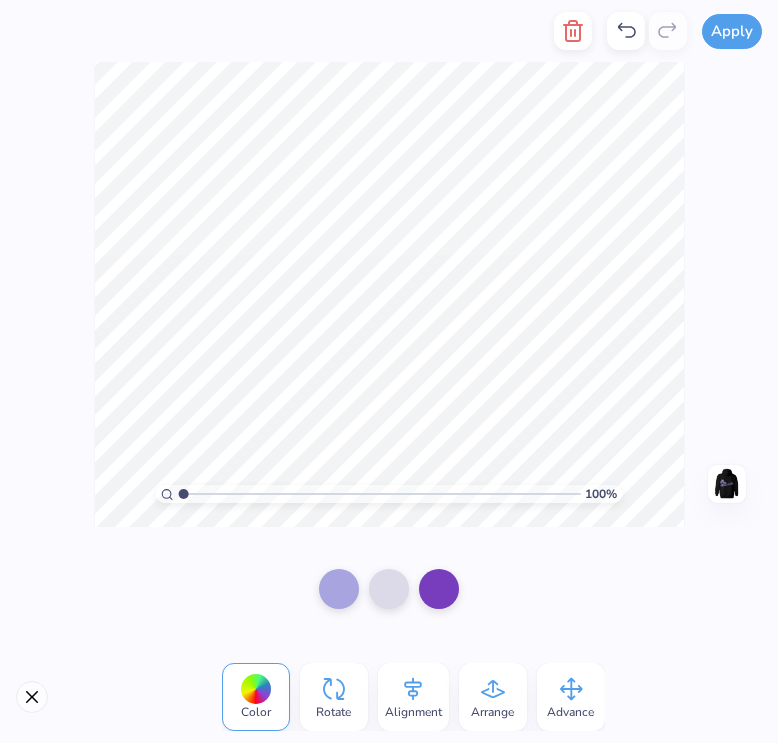 click at bounding box center (389, 589) 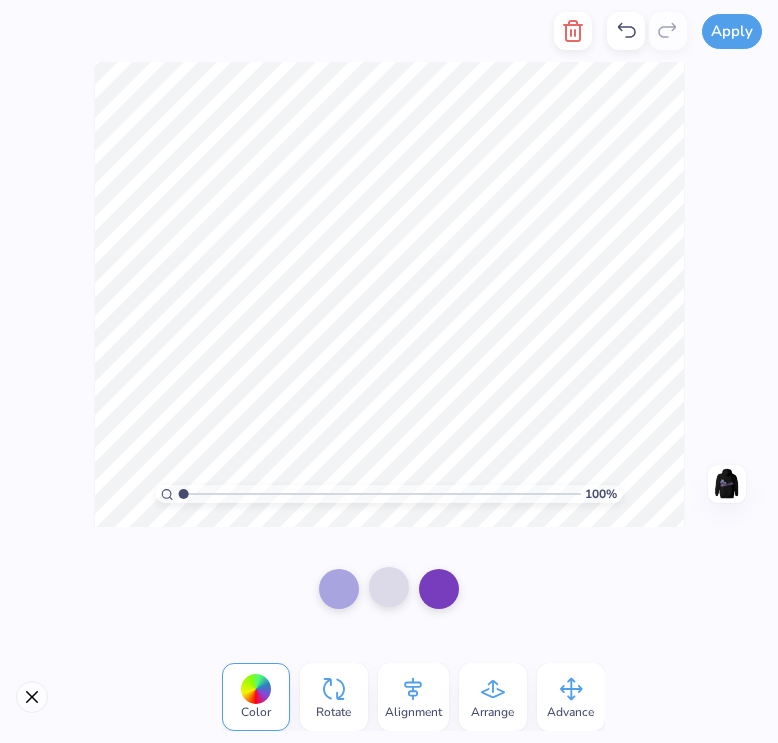 click at bounding box center (389, 587) 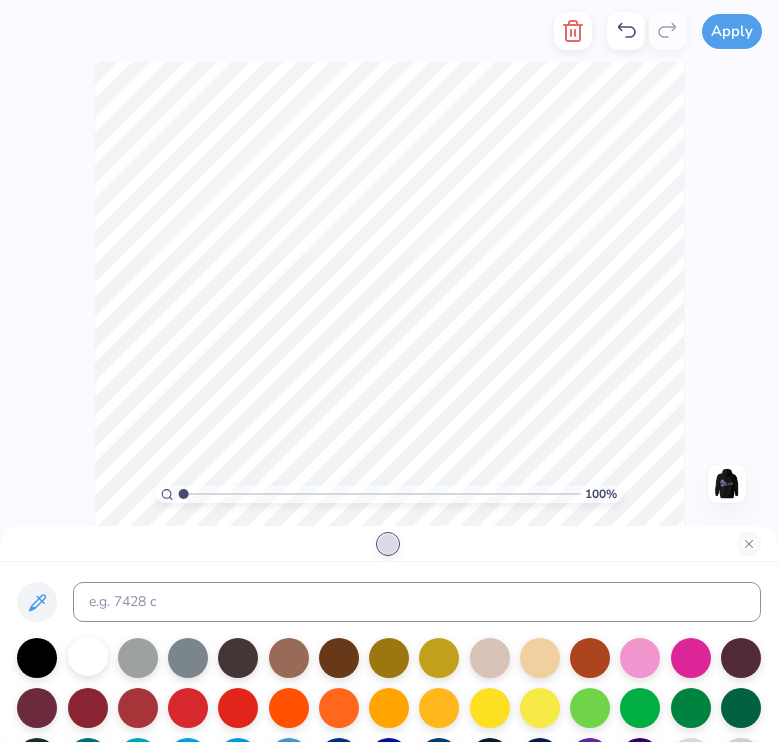 click at bounding box center [88, 656] 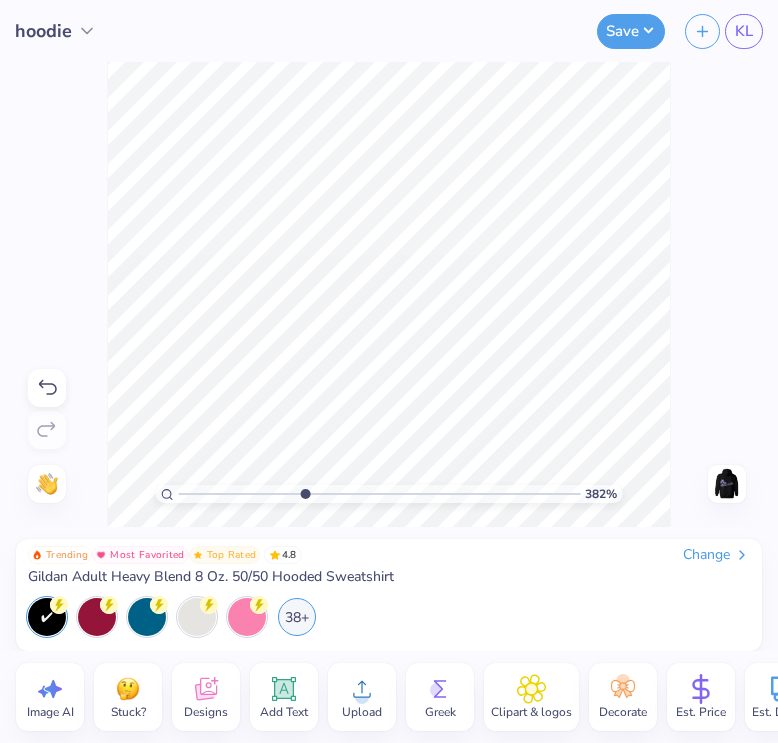 drag, startPoint x: 186, startPoint y: 495, endPoint x: 304, endPoint y: 482, distance: 118.71394 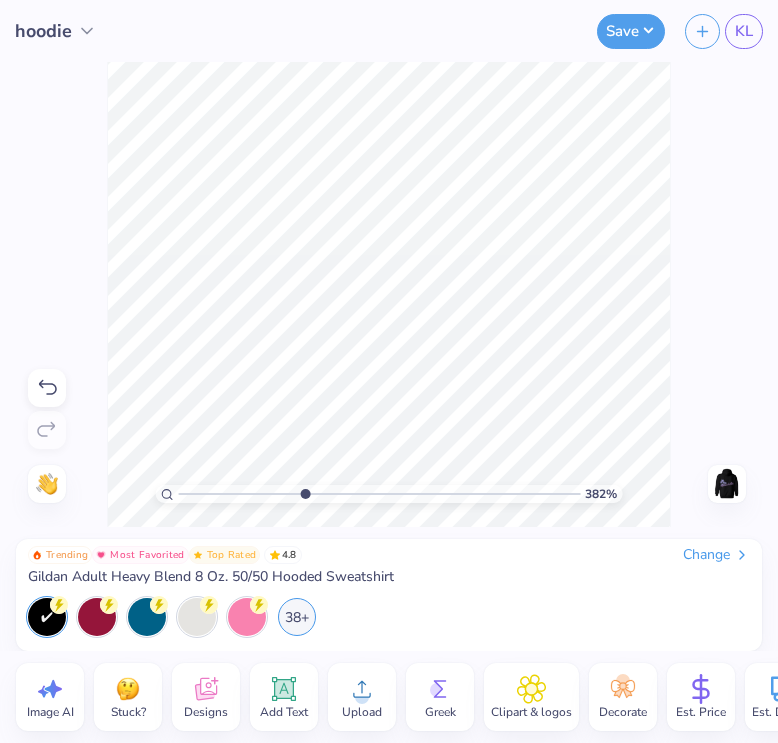 click on "382  %" at bounding box center [389, 294] 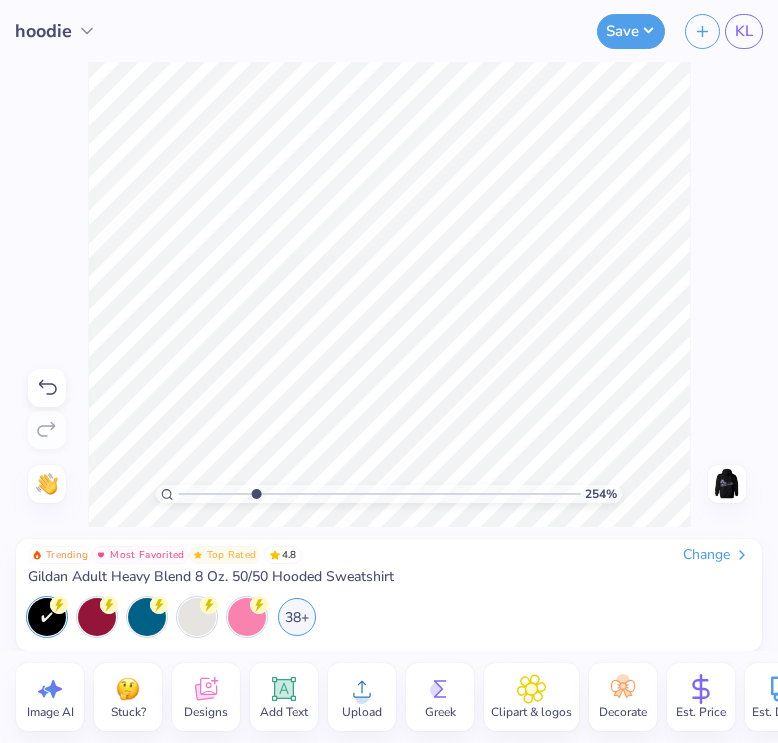 drag, startPoint x: 180, startPoint y: 500, endPoint x: 256, endPoint y: 485, distance: 77.46612 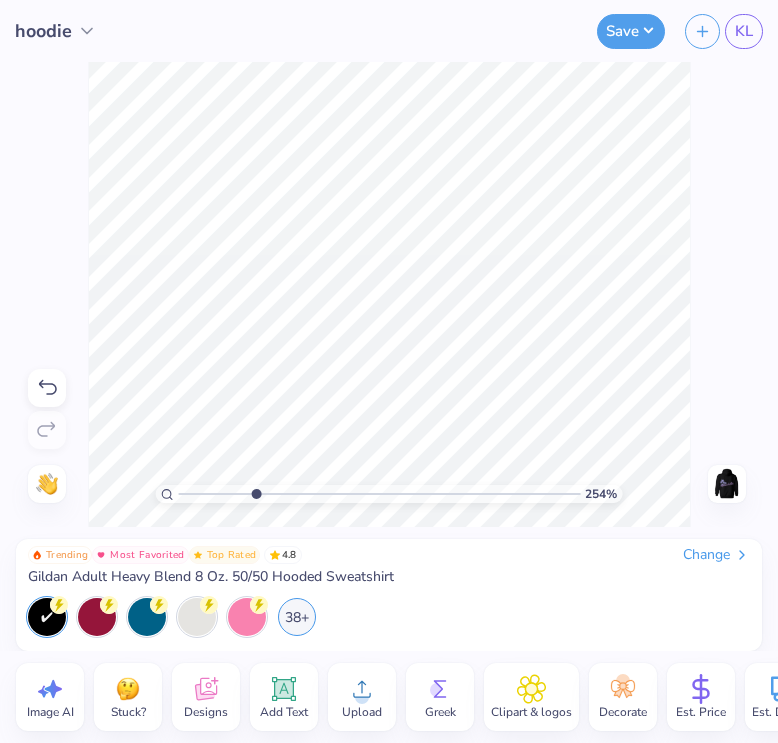 click at bounding box center (380, 494) 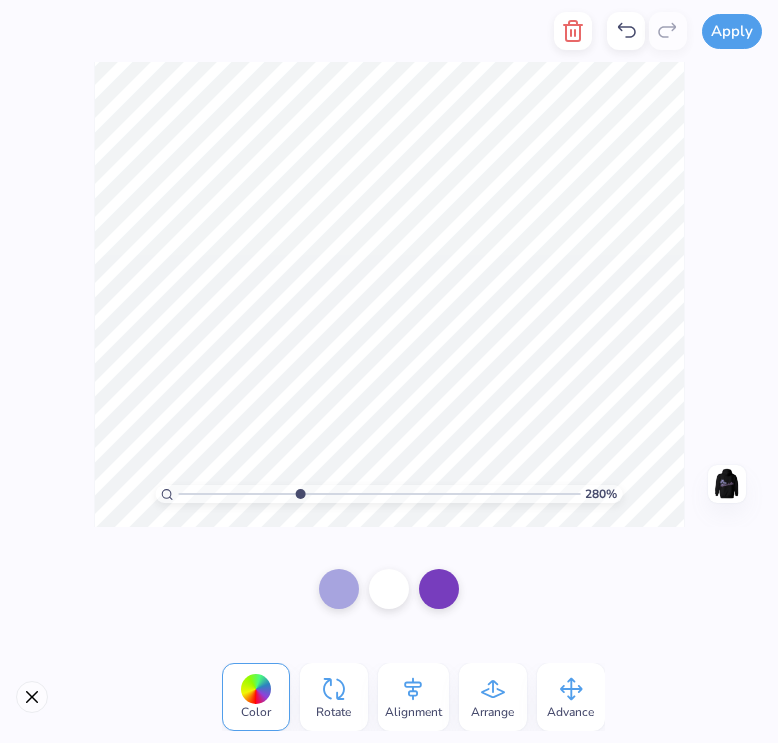 drag, startPoint x: 183, startPoint y: 490, endPoint x: 299, endPoint y: 484, distance: 116.15507 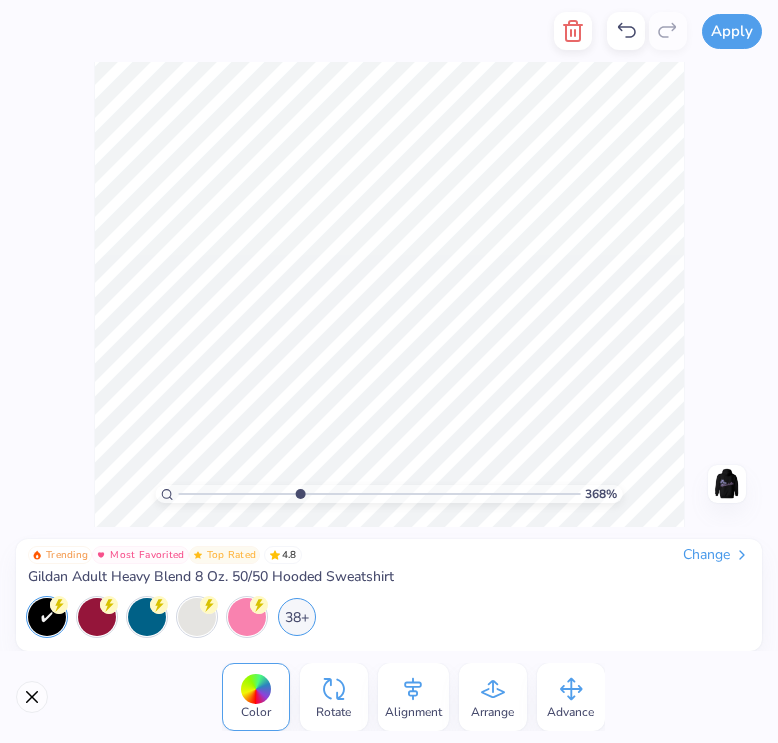 type on "1" 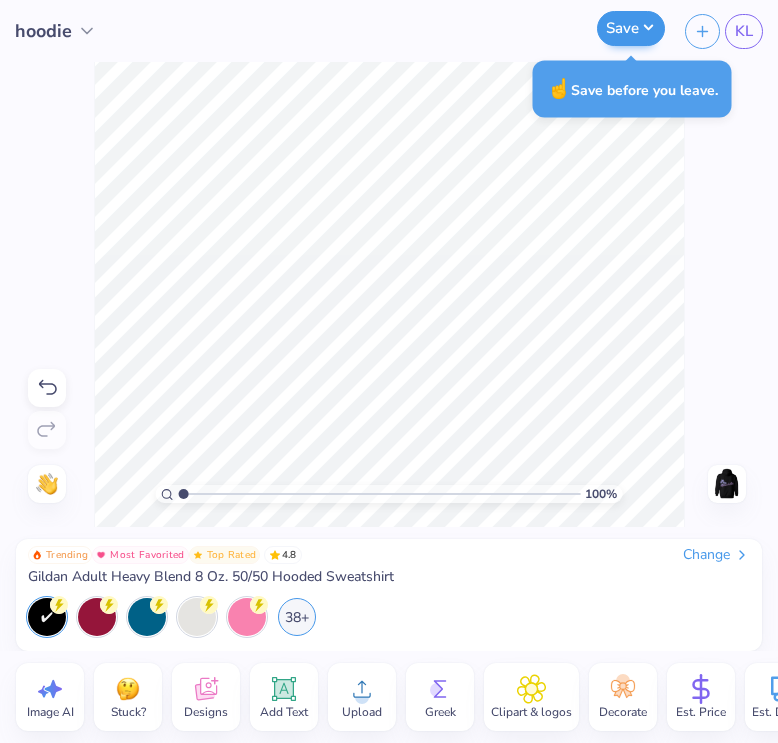 click on "Save" at bounding box center [631, 28] 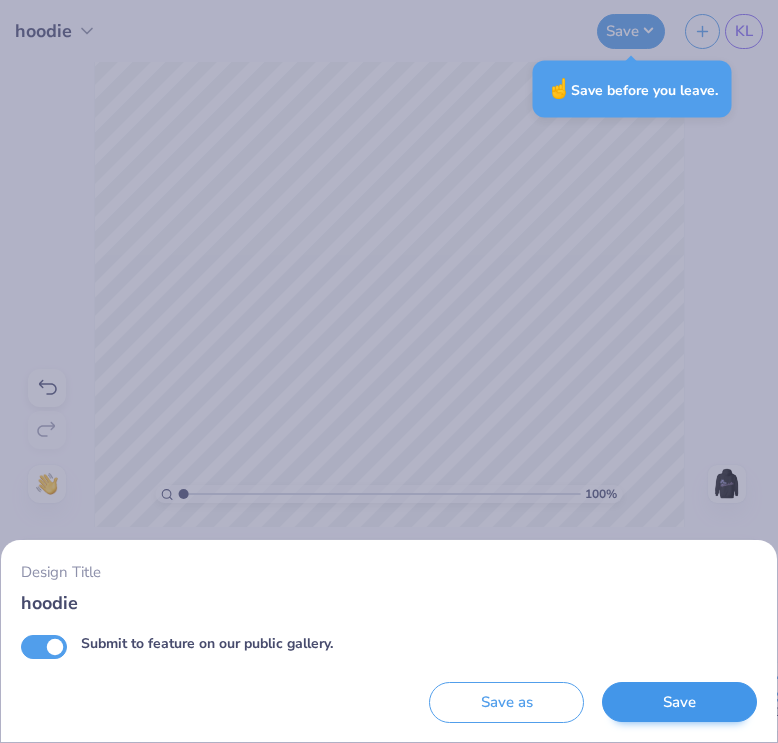 click on "Save" at bounding box center [679, 702] 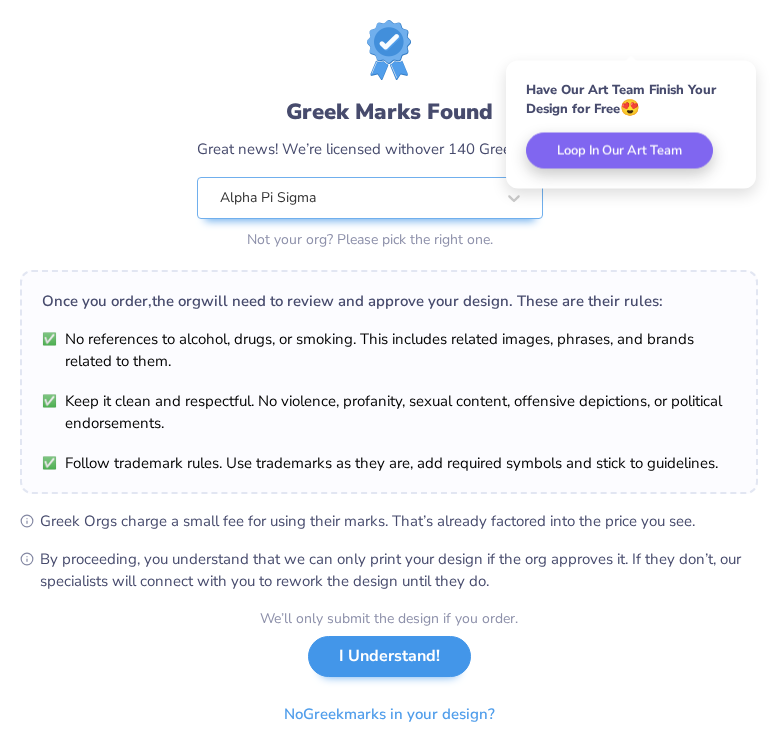 click on "I Understand!" at bounding box center [389, 656] 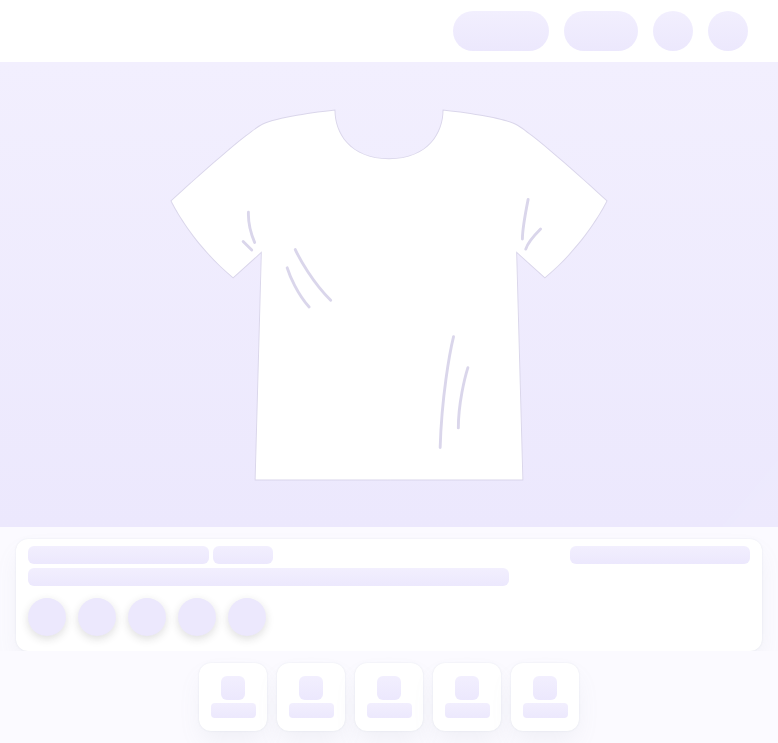 scroll, scrollTop: 0, scrollLeft: 0, axis: both 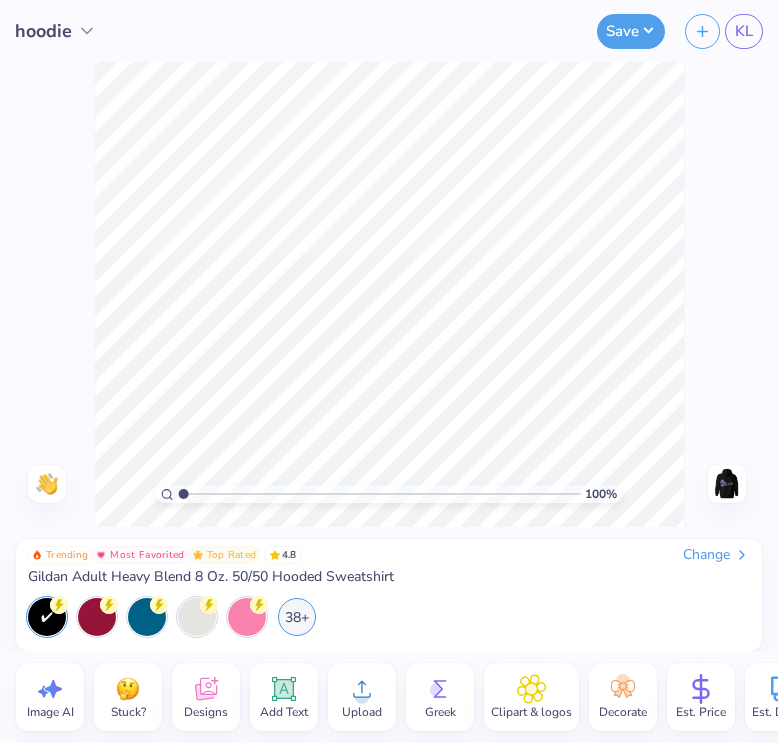 click at bounding box center (727, 484) 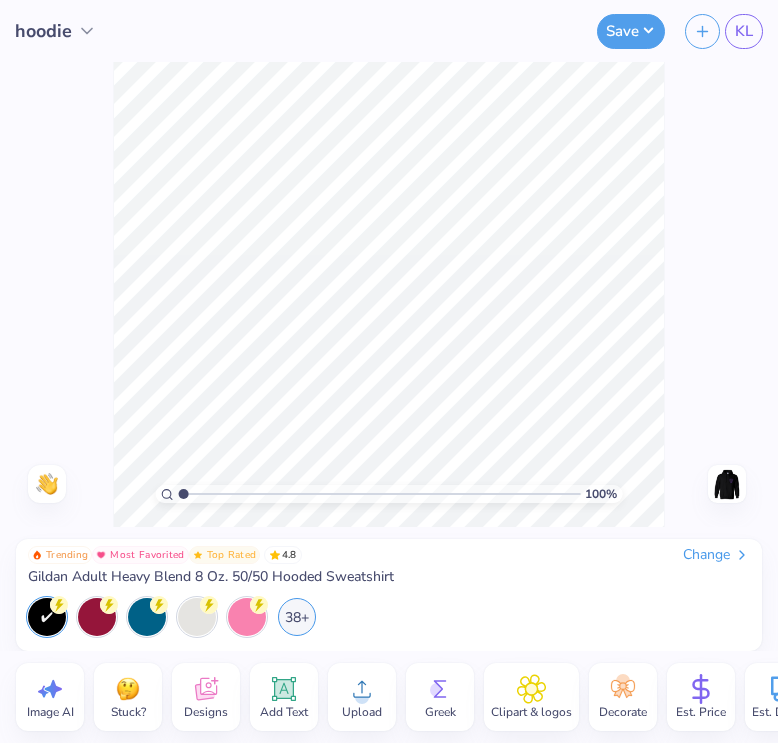 click 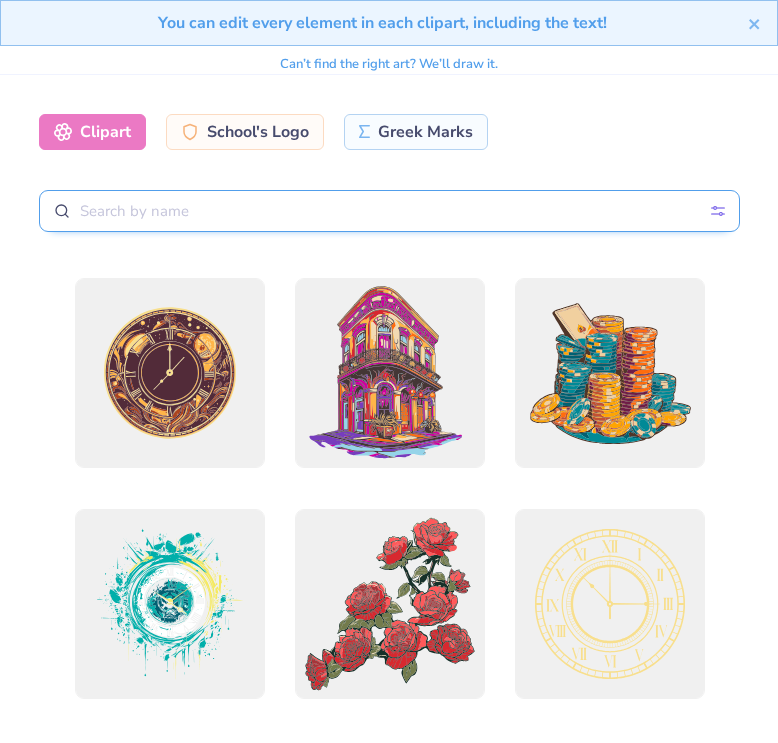 click at bounding box center [389, 211] 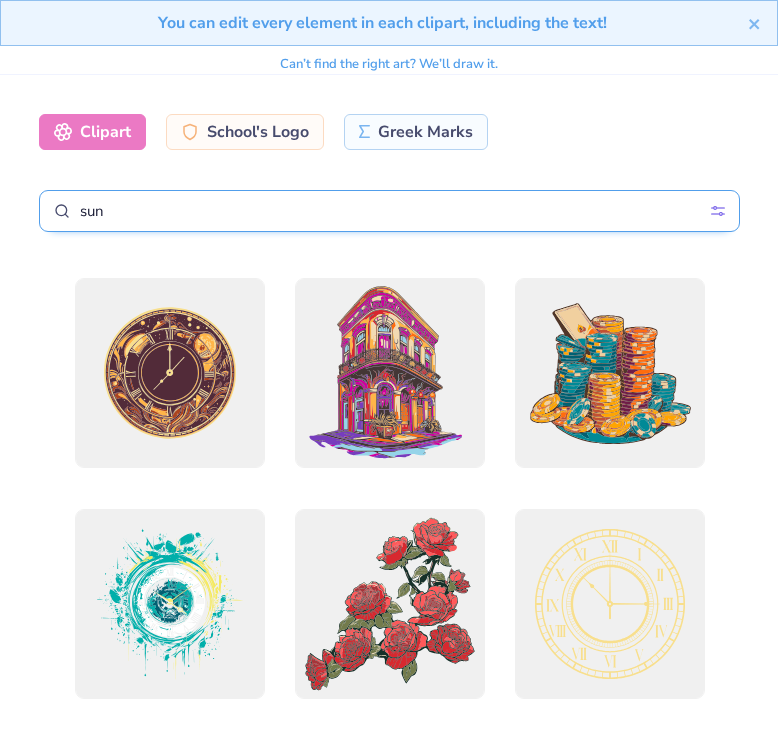 type on "sun" 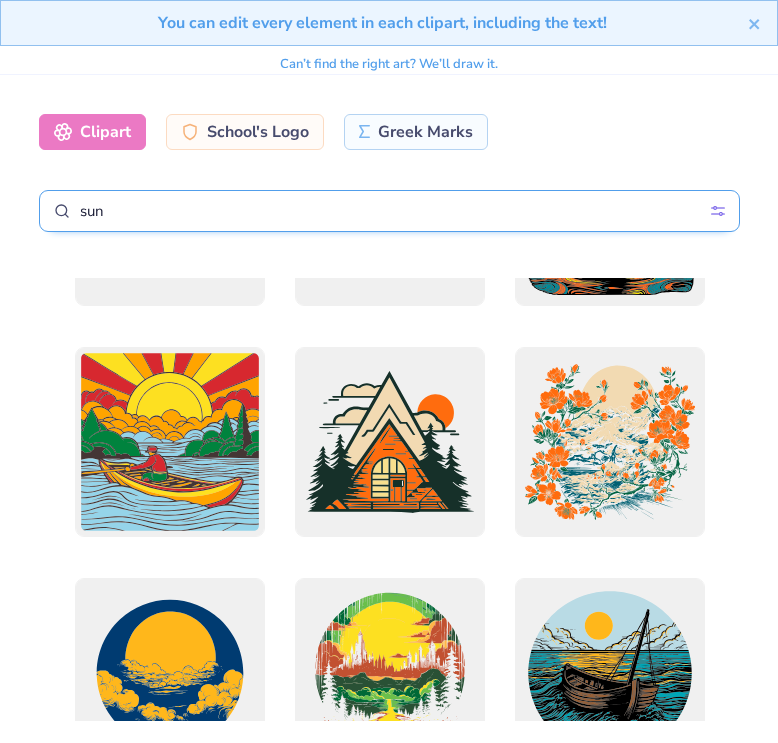 scroll, scrollTop: 18145, scrollLeft: 0, axis: vertical 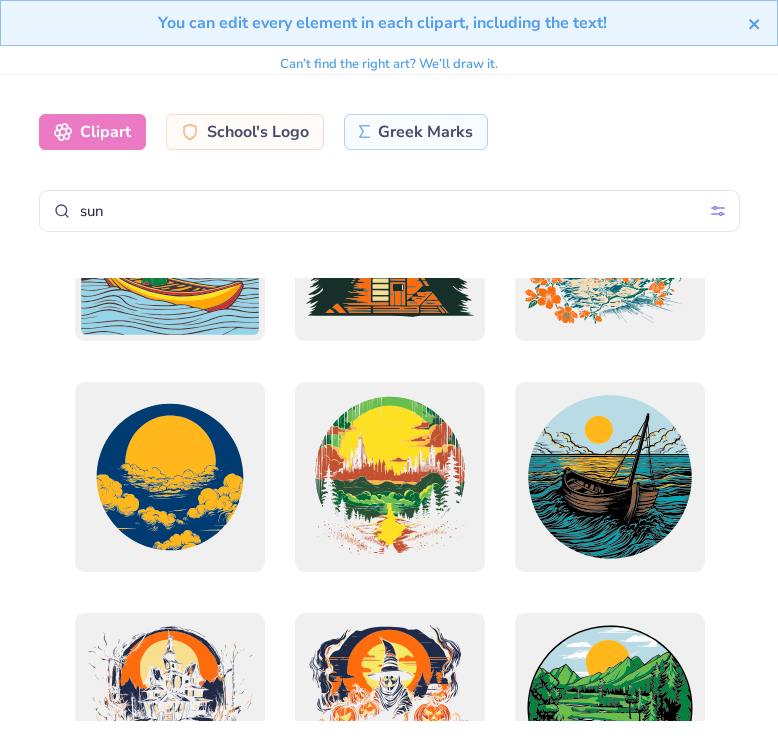 click 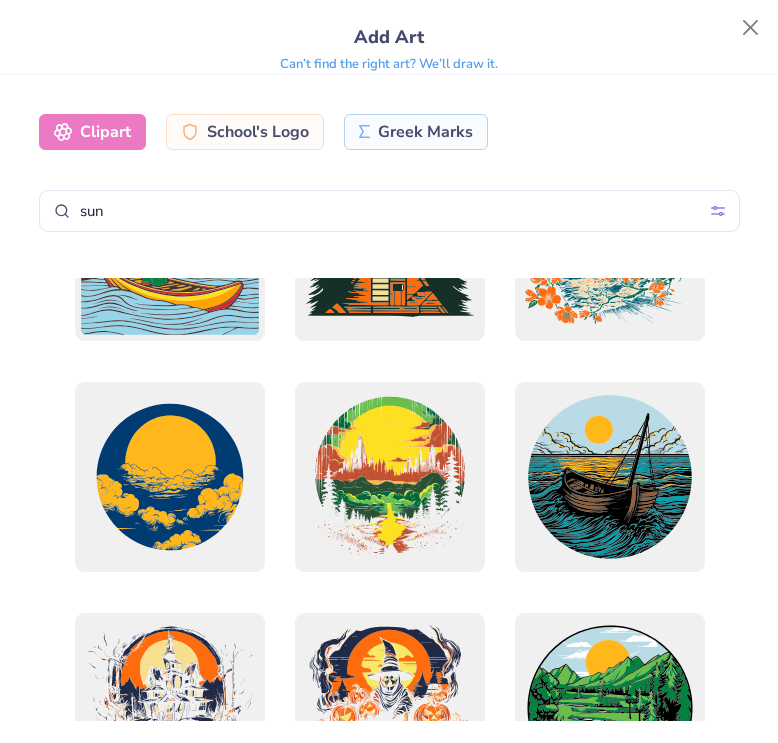 click on "hoodie Save KL Image AI Stuck? Designs Add Text Upload Greek Clipart & logos Decorate Est. Price Est. Delivery 100 % Need help? Chat with us. Front Trending Most Favorited Top Rated 4.8 Change Gildan Adult Heavy Blend 8 Oz. 50/50 Hooded Sweatshirt 38+ Add to Cart You can edit every element in each clipart, including the text! Add Art Can’t find the right art? We’ll draw it. Clipart School's Logo Greek Marks sun Styles Grunge Streetwear Grunge Typography Graphic Streetwear 60s & 70s Retro 80s & 90s Classic Hand Drawn Athletic Neon Minimalist Preppy Pastels Clear Apply" at bounding box center [389, 371] 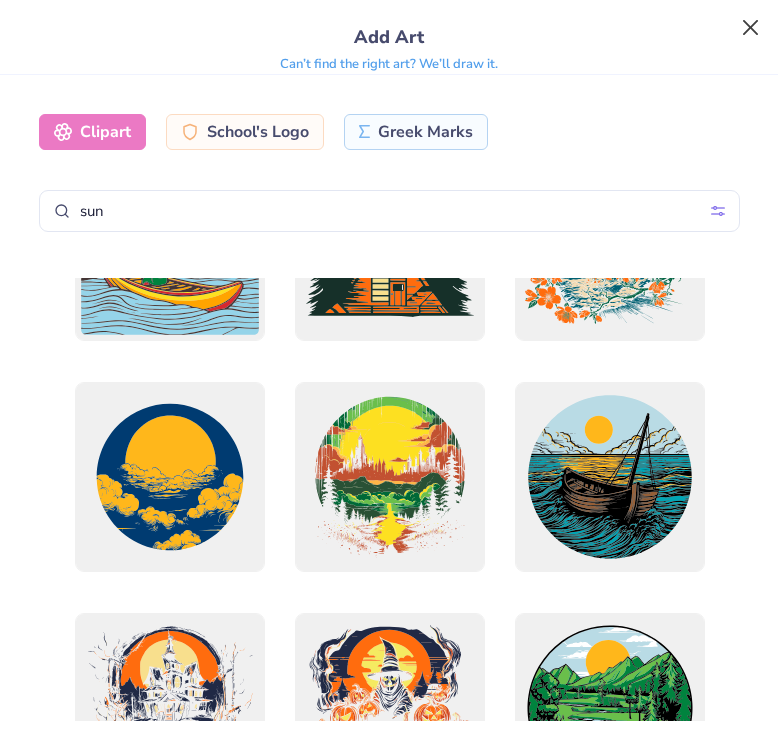 click at bounding box center [751, 28] 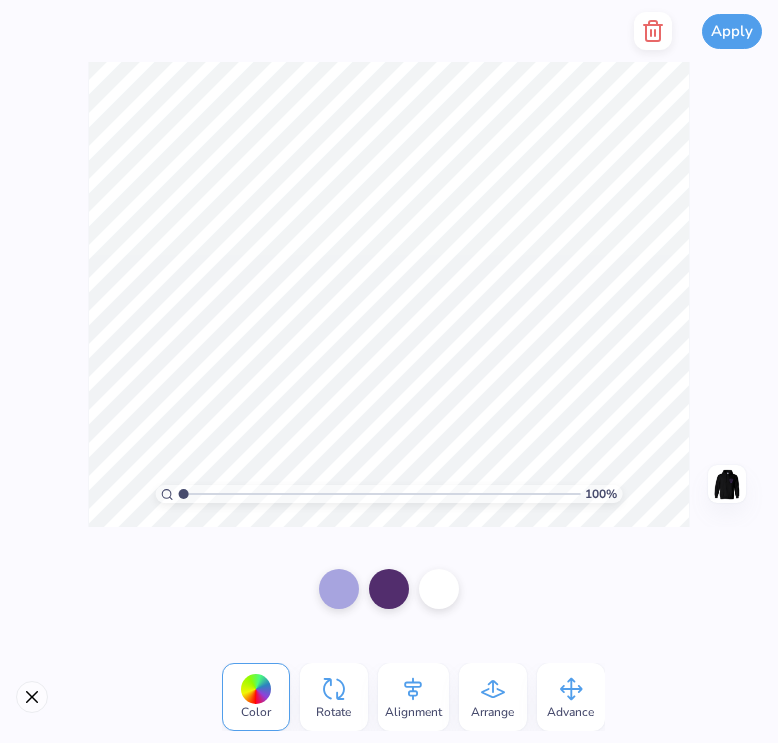 click 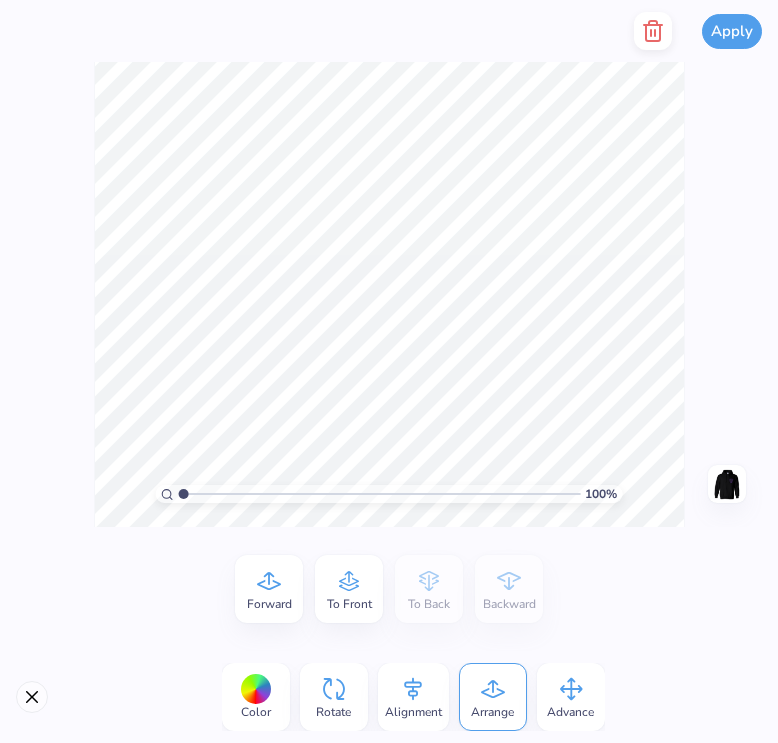 click 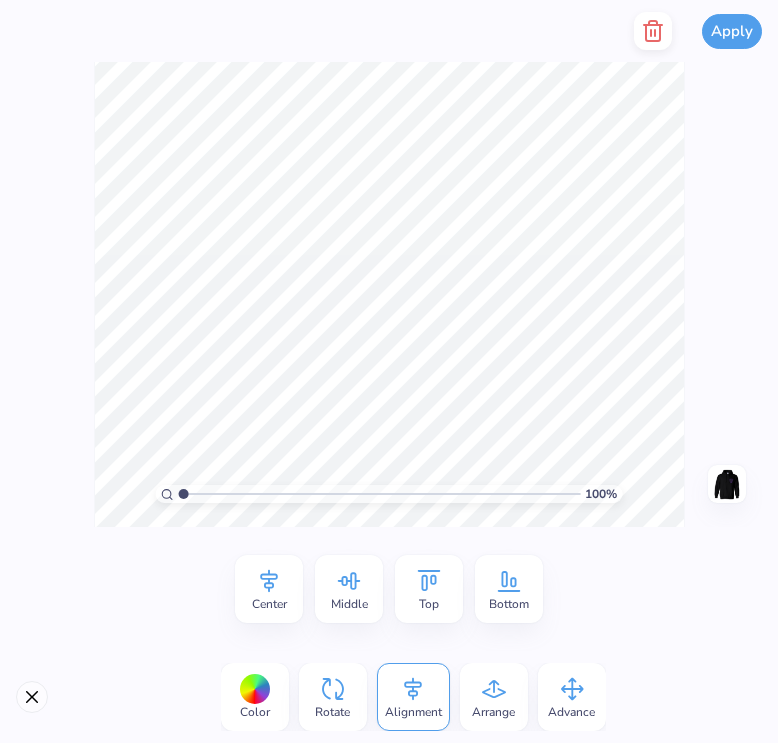 click 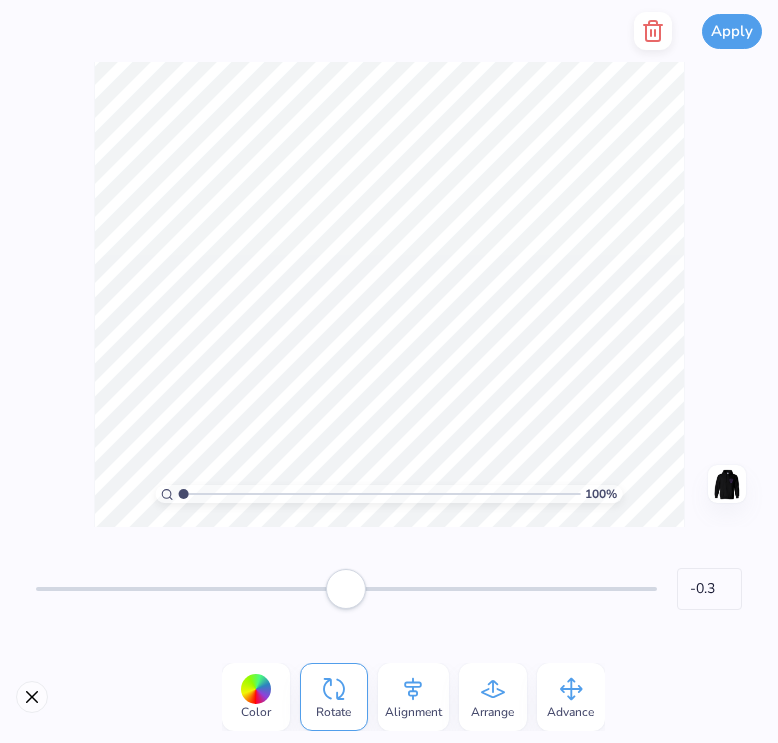 drag, startPoint x: 361, startPoint y: 602, endPoint x: 346, endPoint y: 587, distance: 21.213203 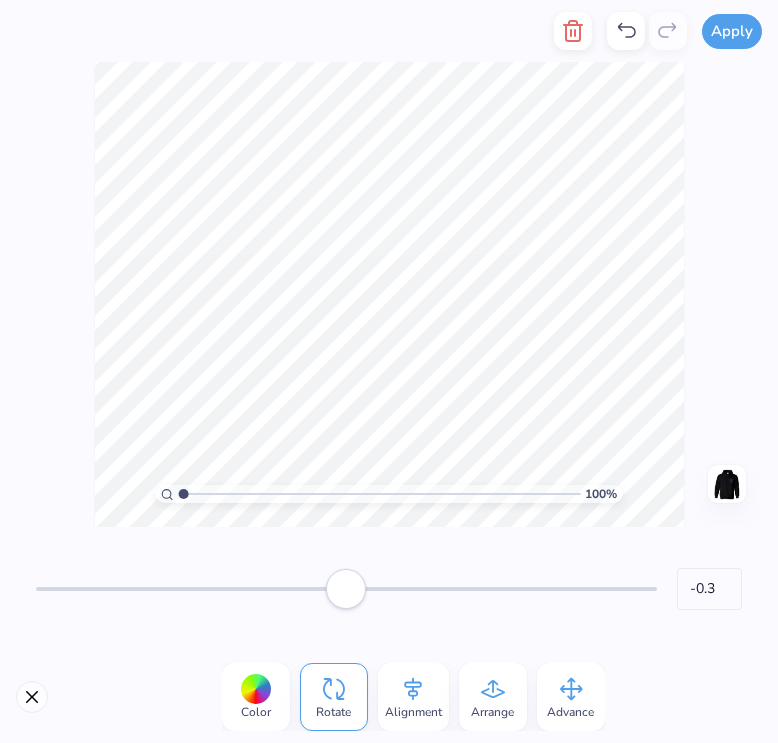type on "124.9" 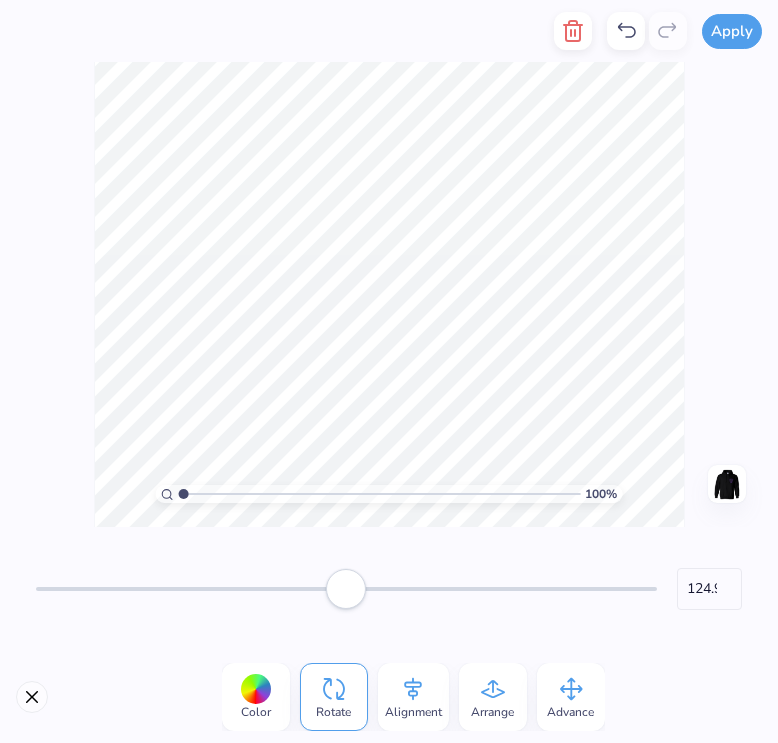 click at bounding box center [346, 589] 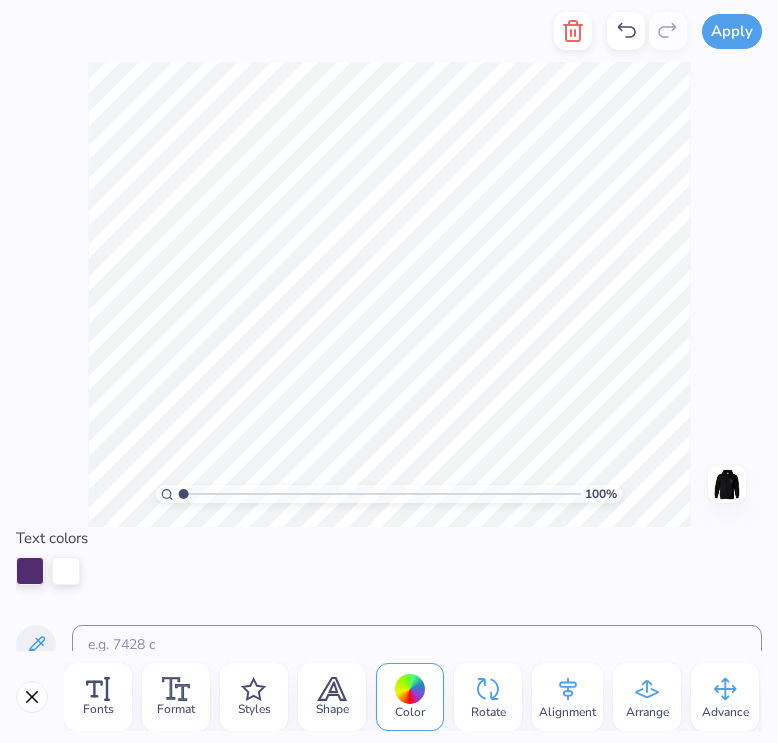 scroll, scrollTop: 0, scrollLeft: 0, axis: both 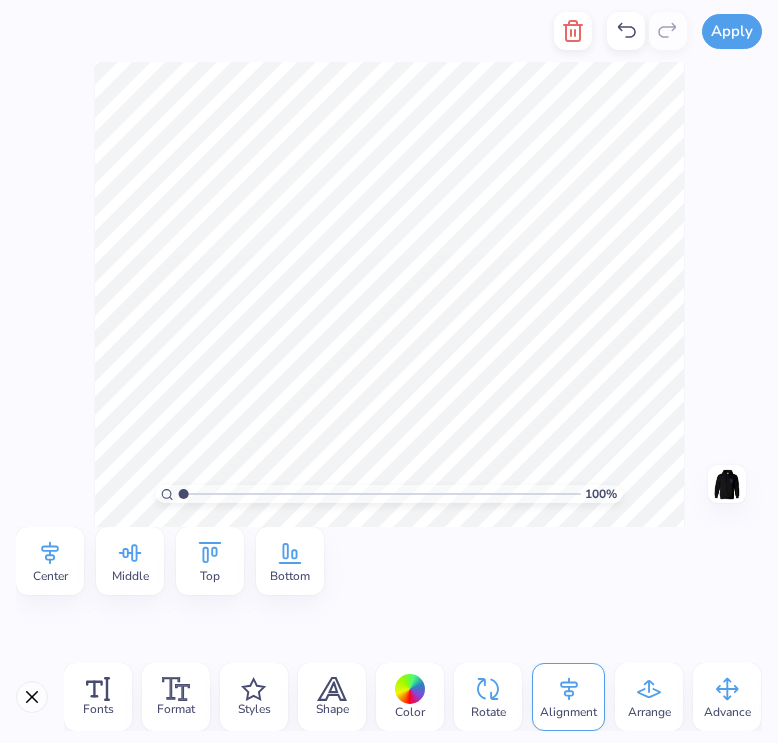 click 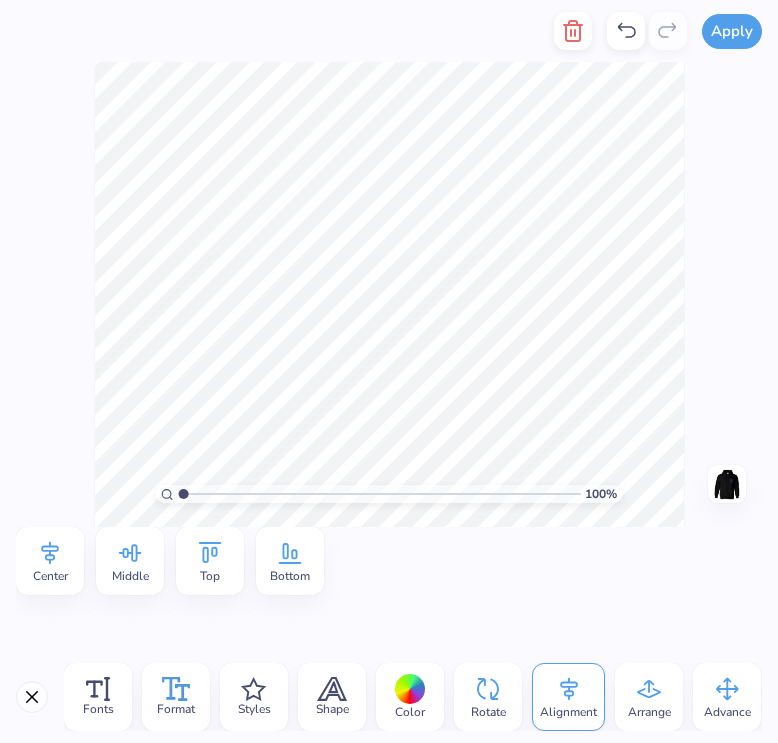 click 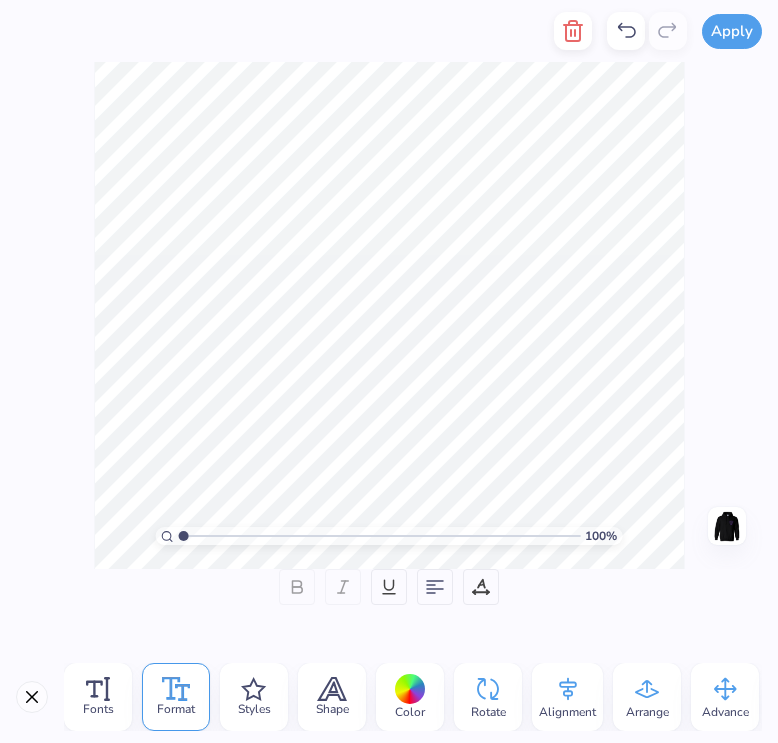 click on "Fonts Format Styles Shape Color Rotate Alignment Arrange Advance Personalized Names Personalized Numbers" at bounding box center (413, 697) 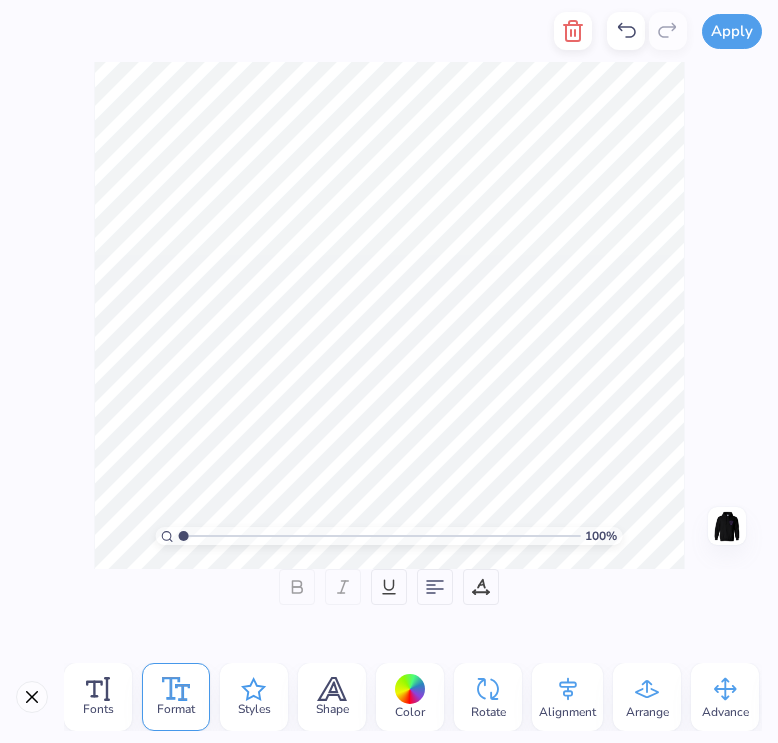 click 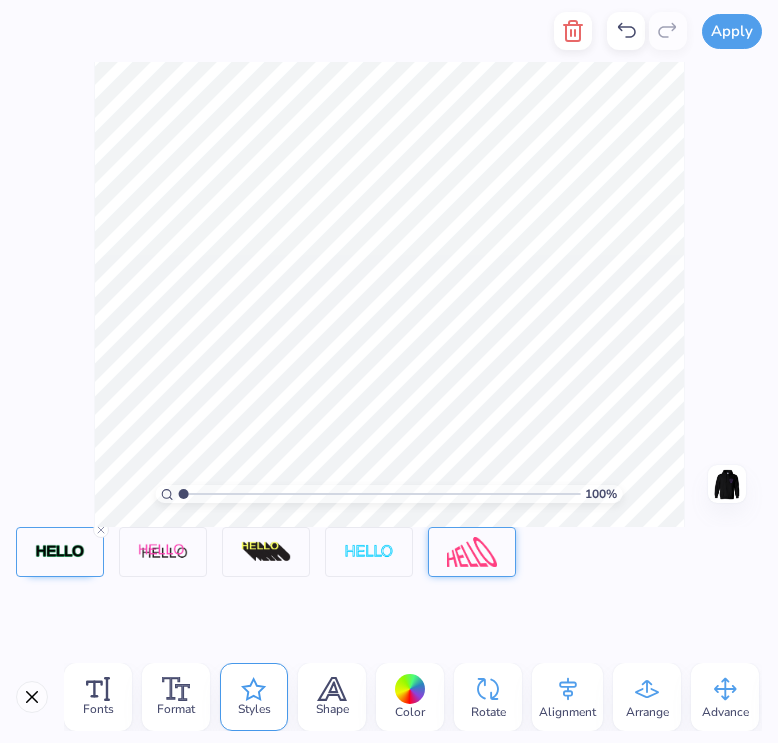 click at bounding box center (472, 552) 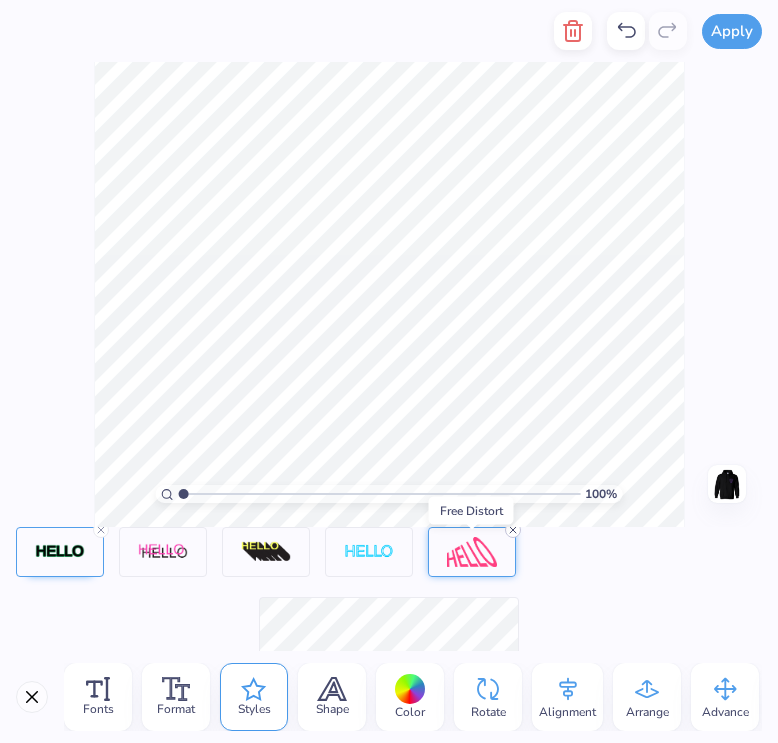 click 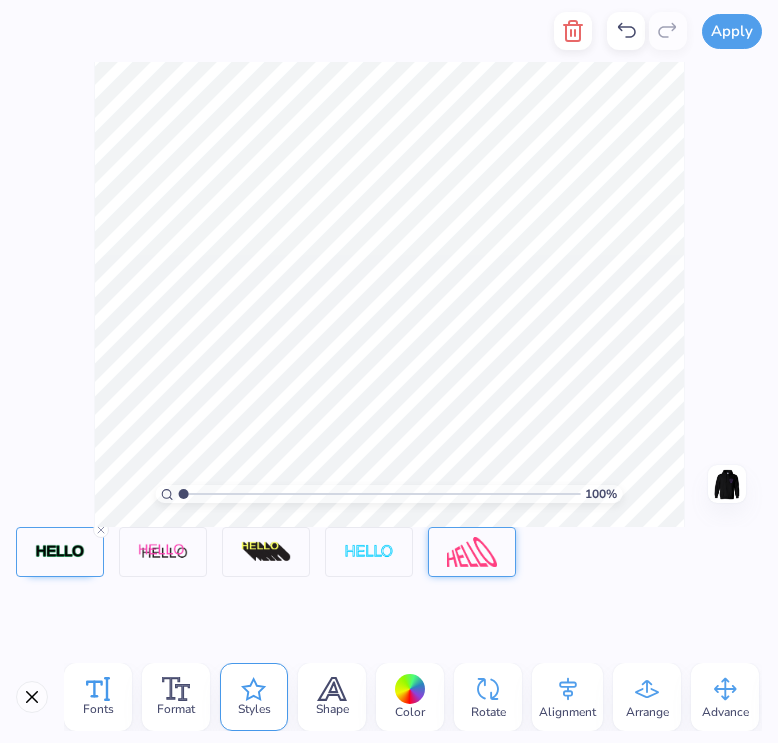 click 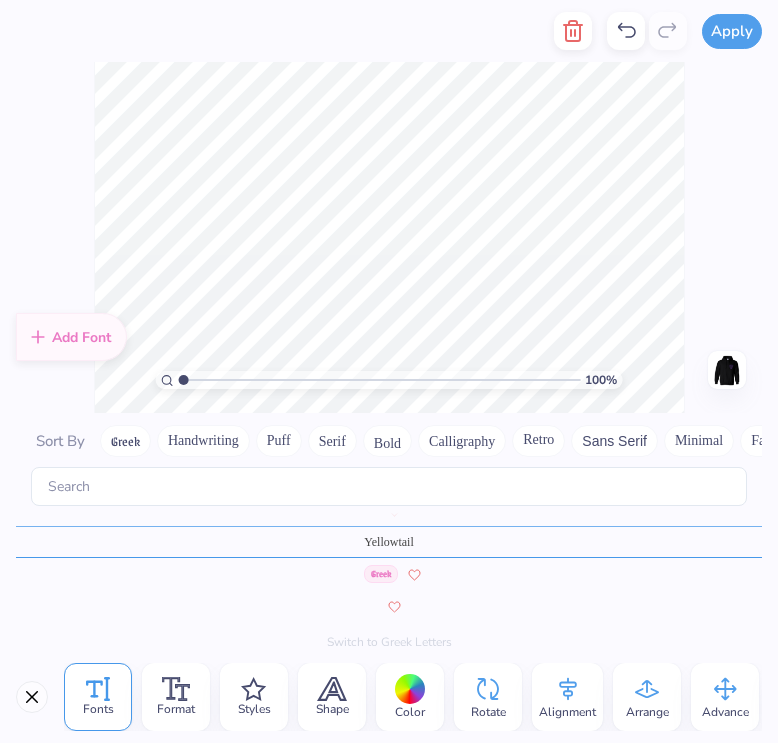 scroll, scrollTop: 9911, scrollLeft: 0, axis: vertical 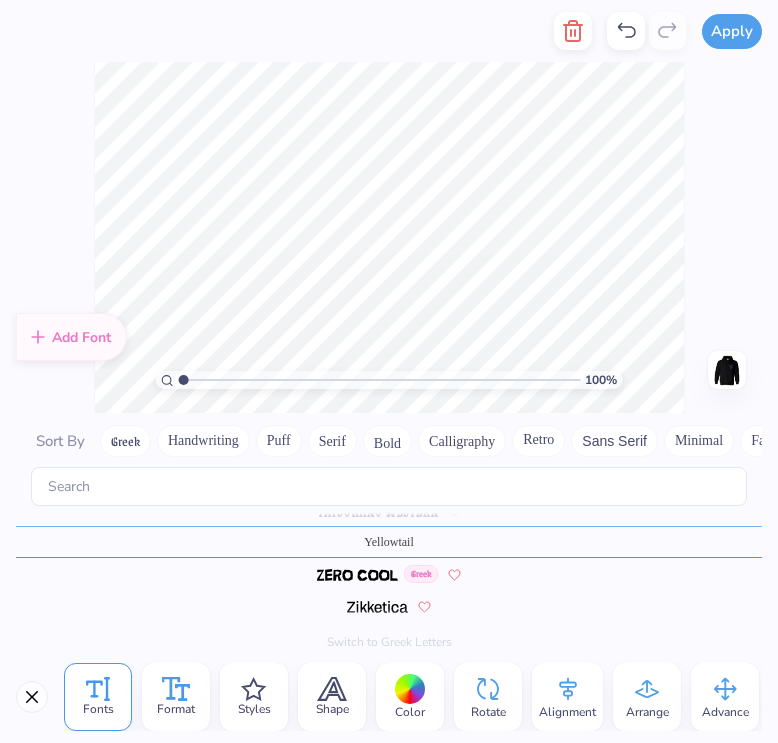 click on "Format" at bounding box center [176, 697] 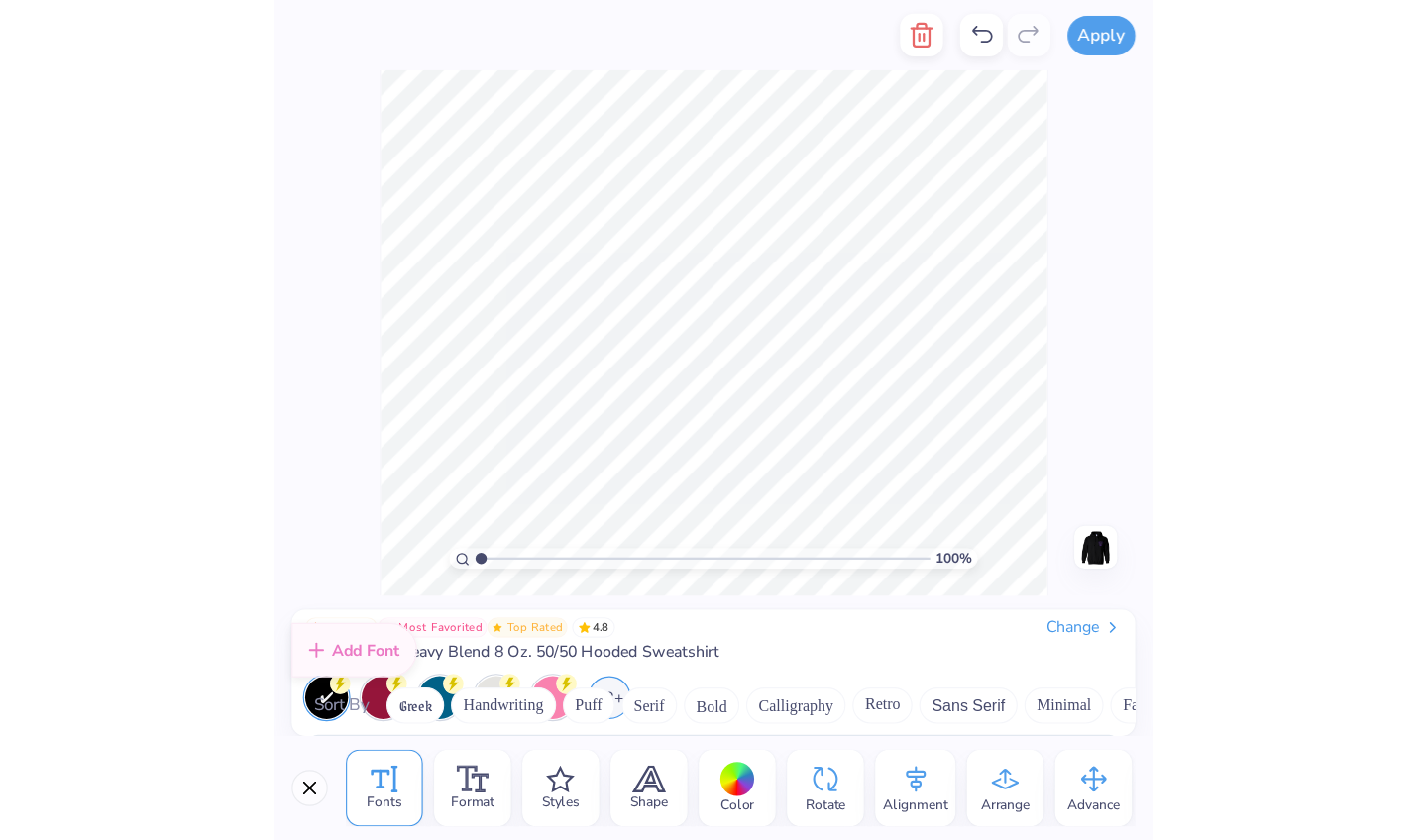 scroll, scrollTop: 9881, scrollLeft: 0, axis: vertical 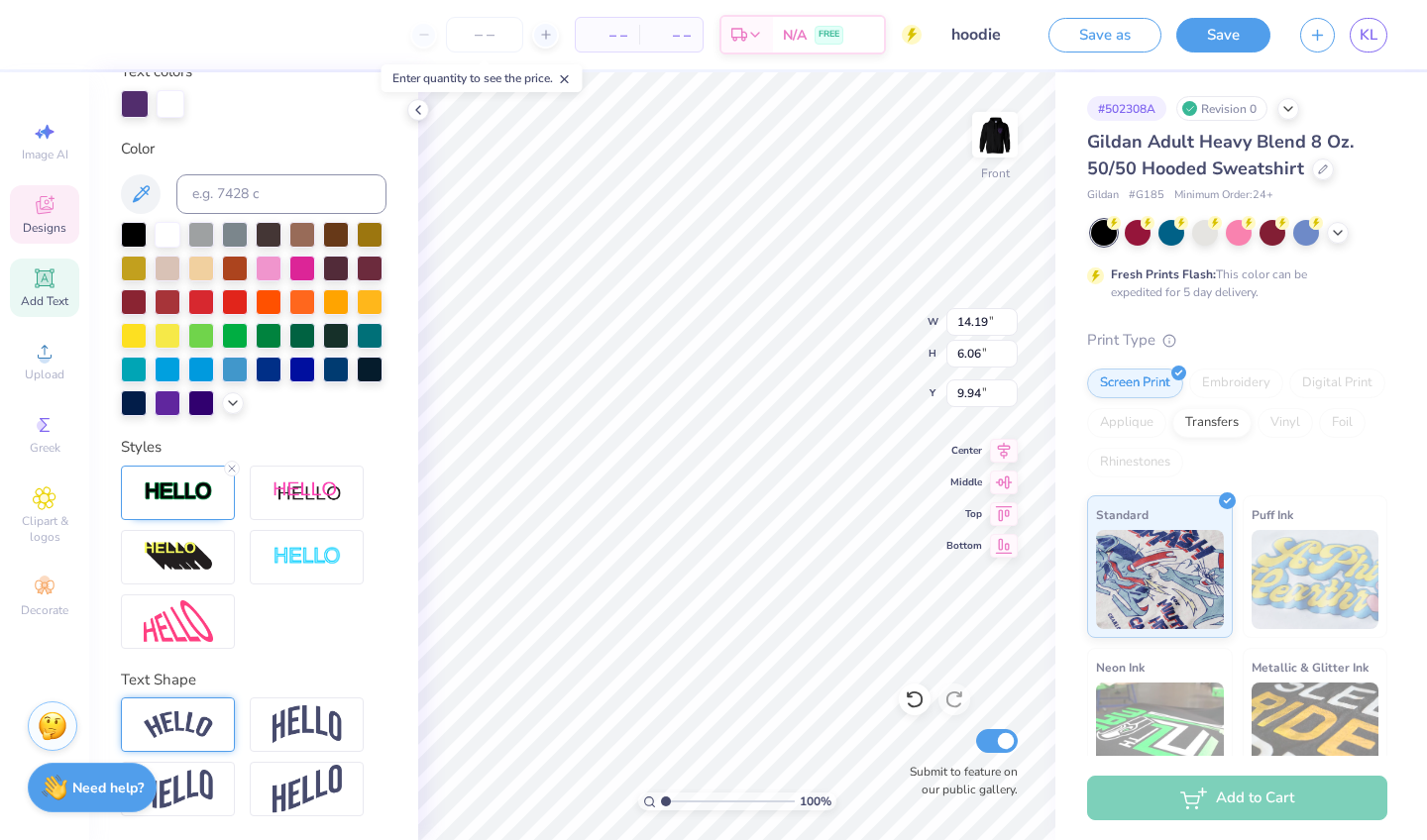 click at bounding box center (177, 724) 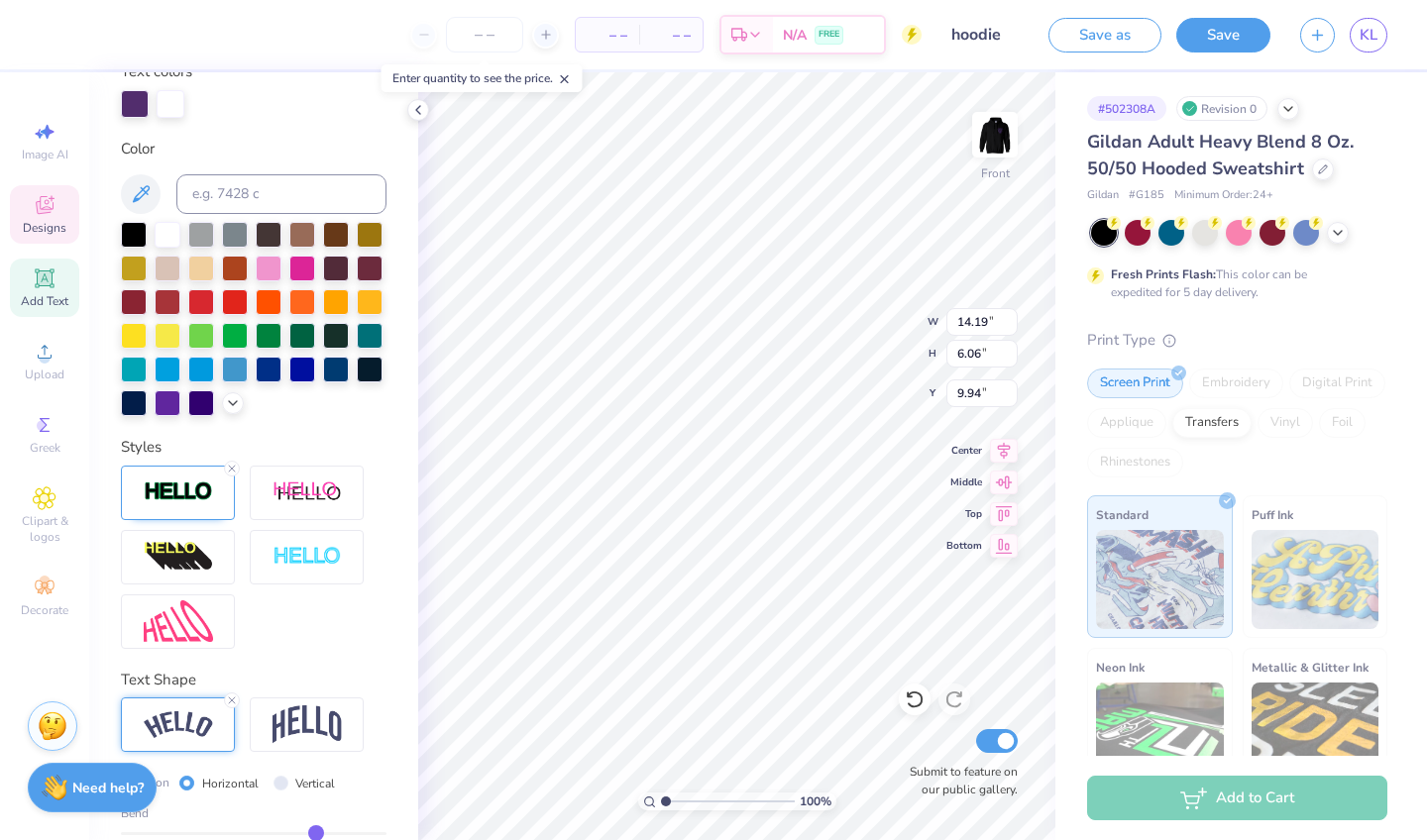 type on "15.67" 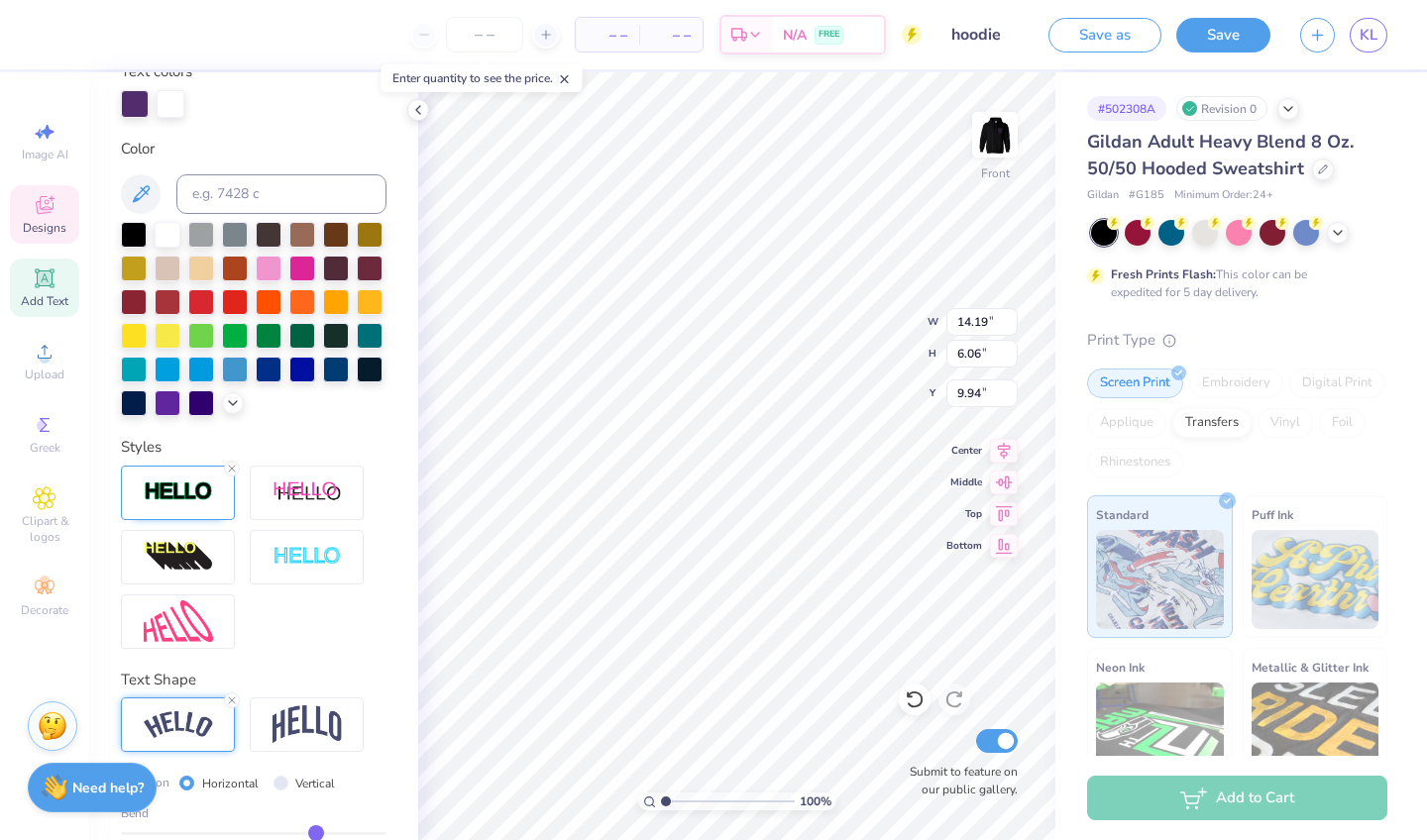 type on "6.48" 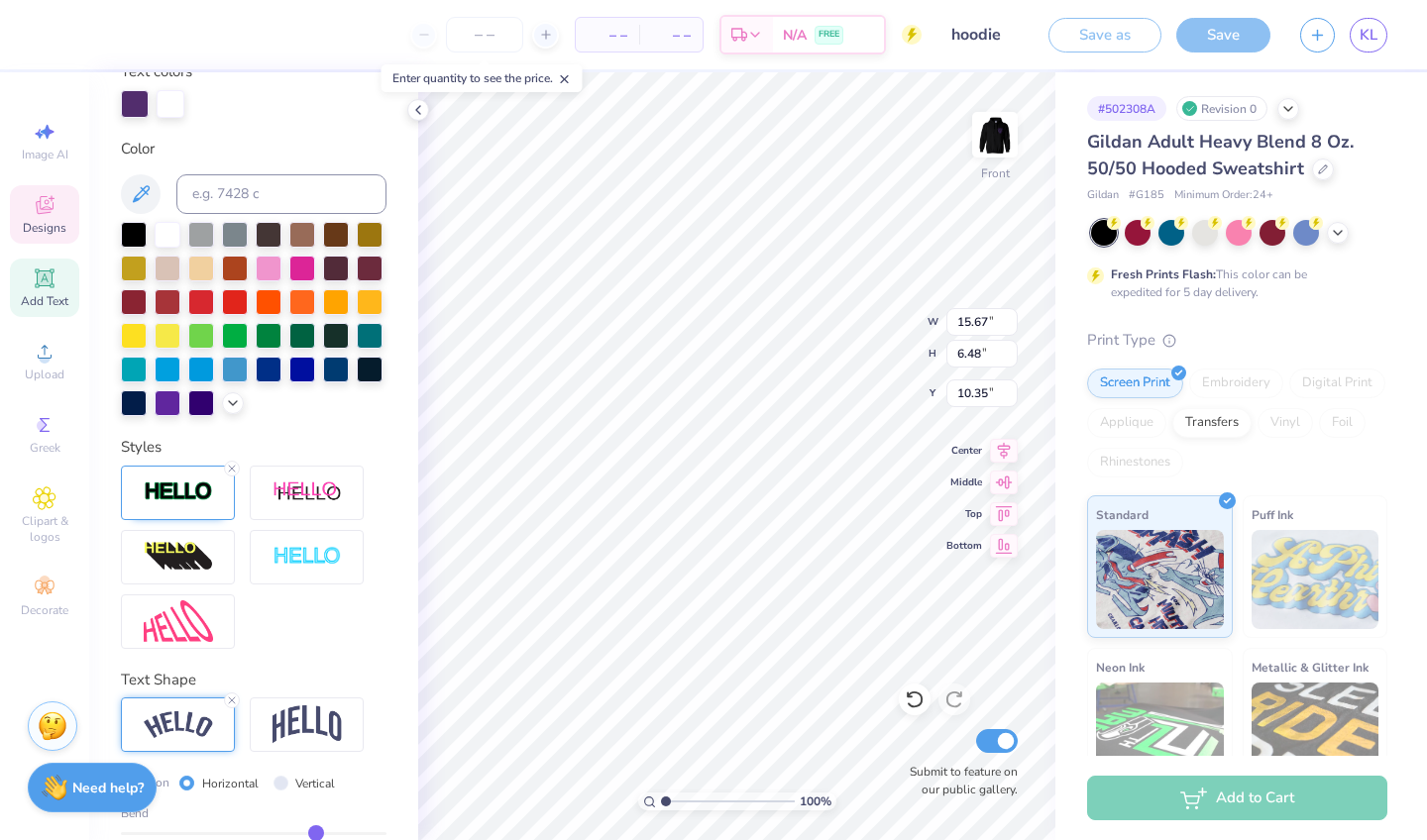 type on "13.52" 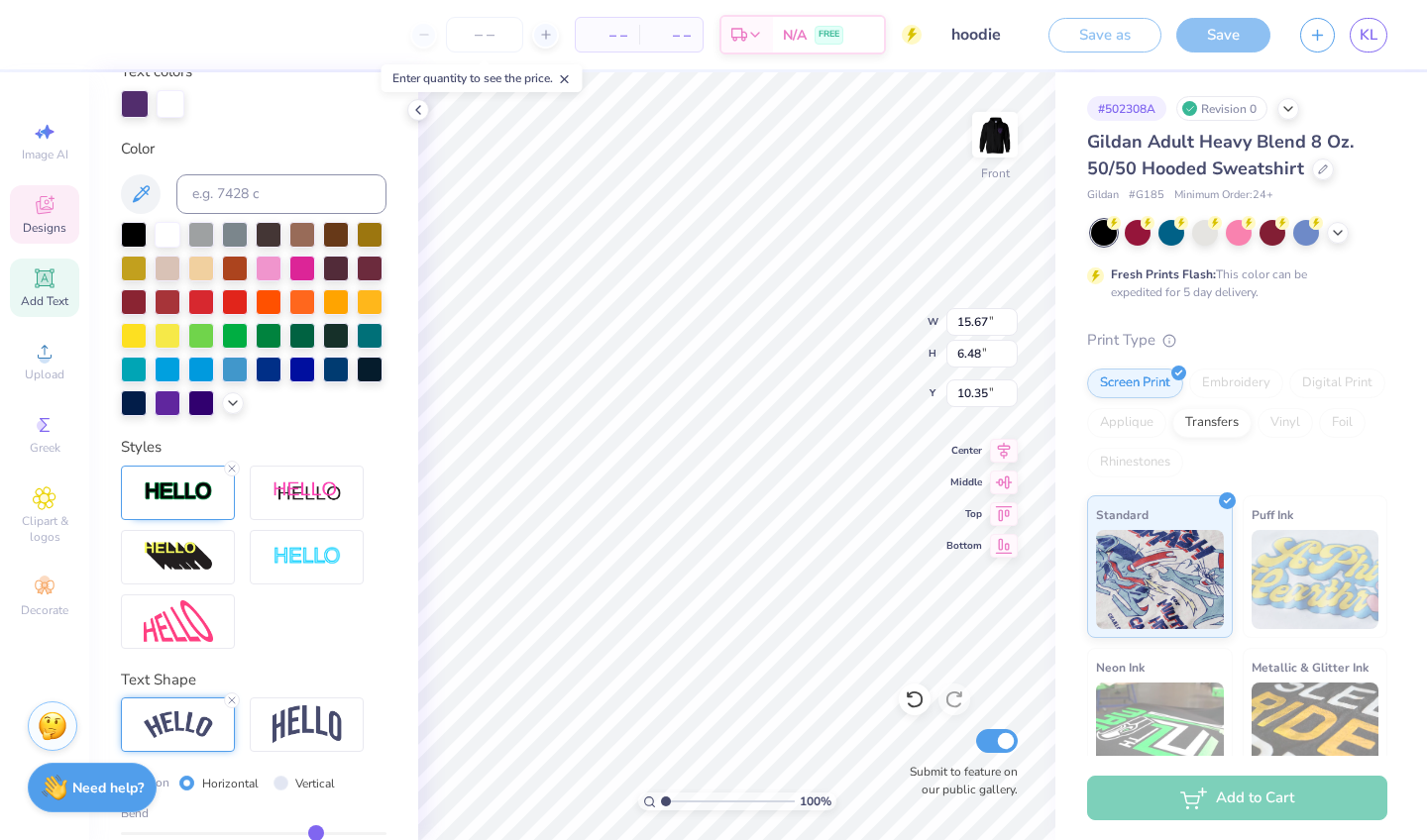 type on "5.59" 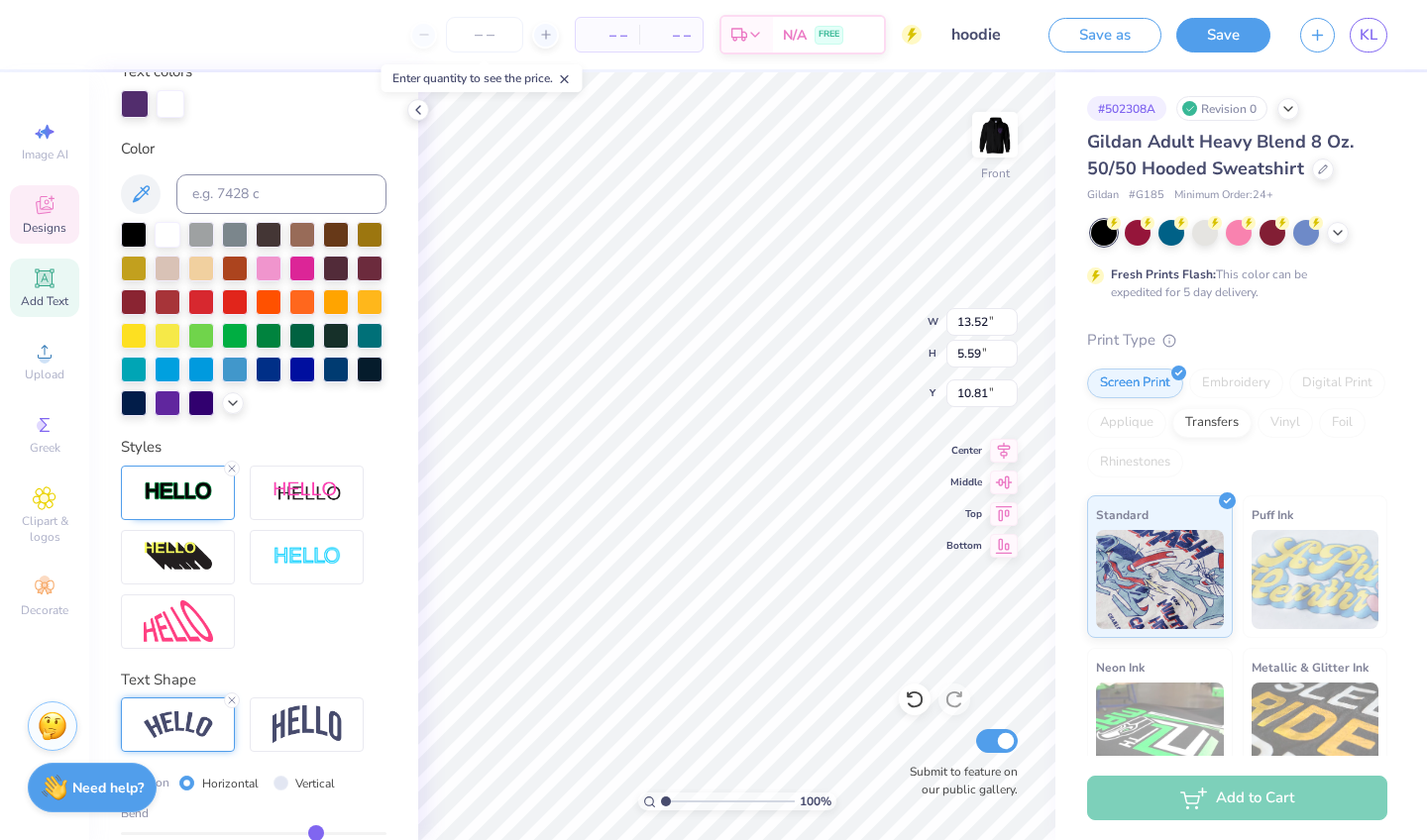 type on "13.85" 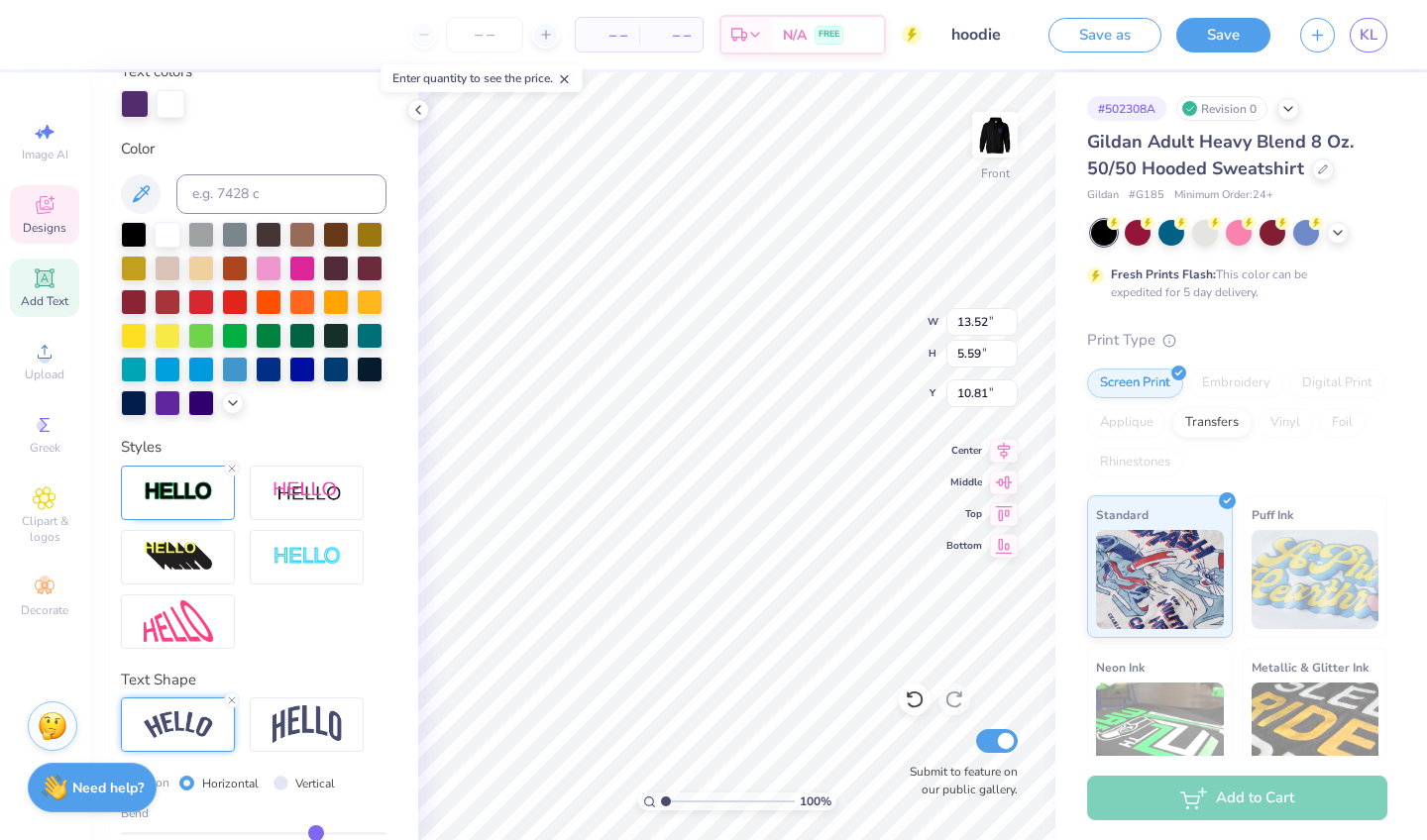 type on "3.98" 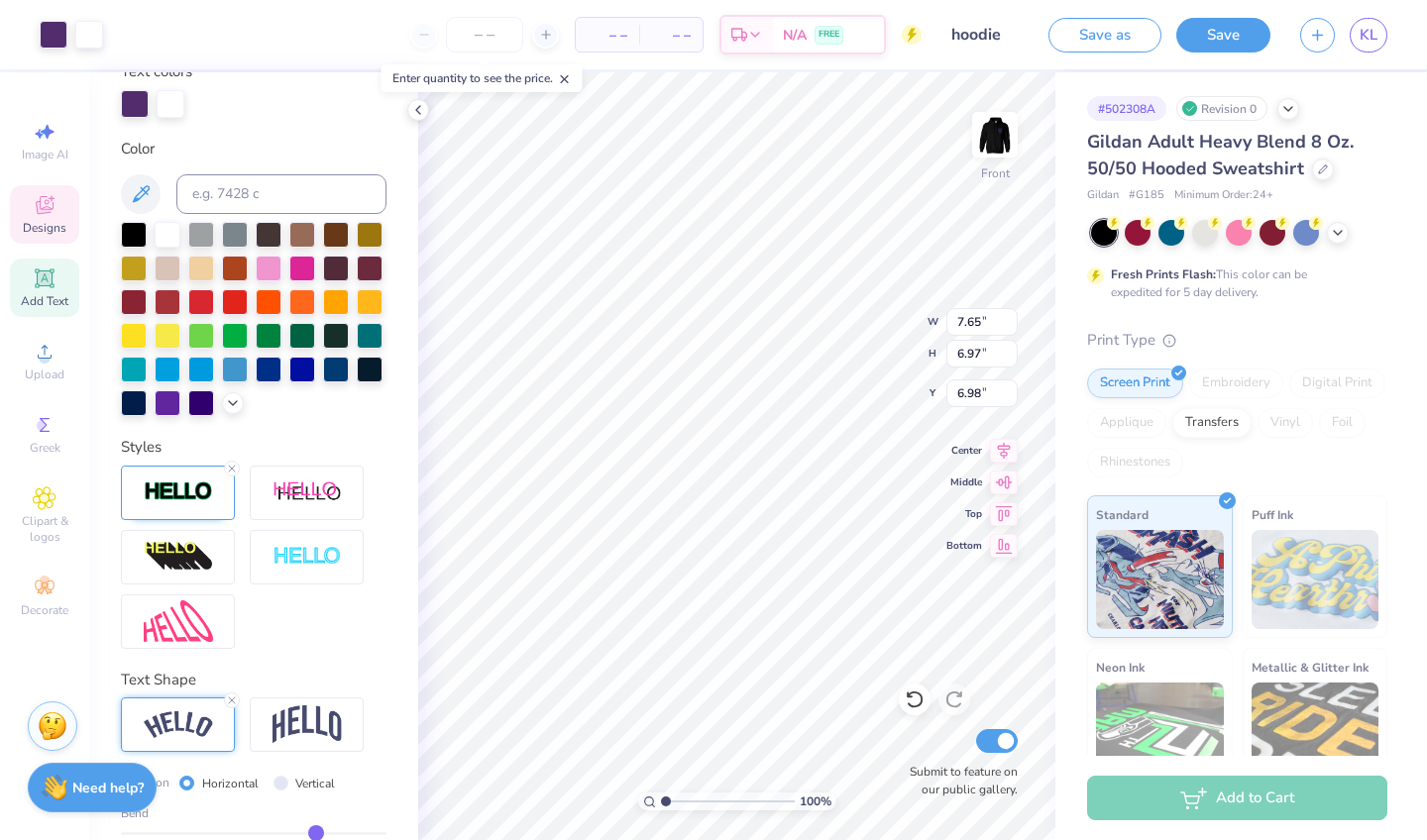 type on "13.85" 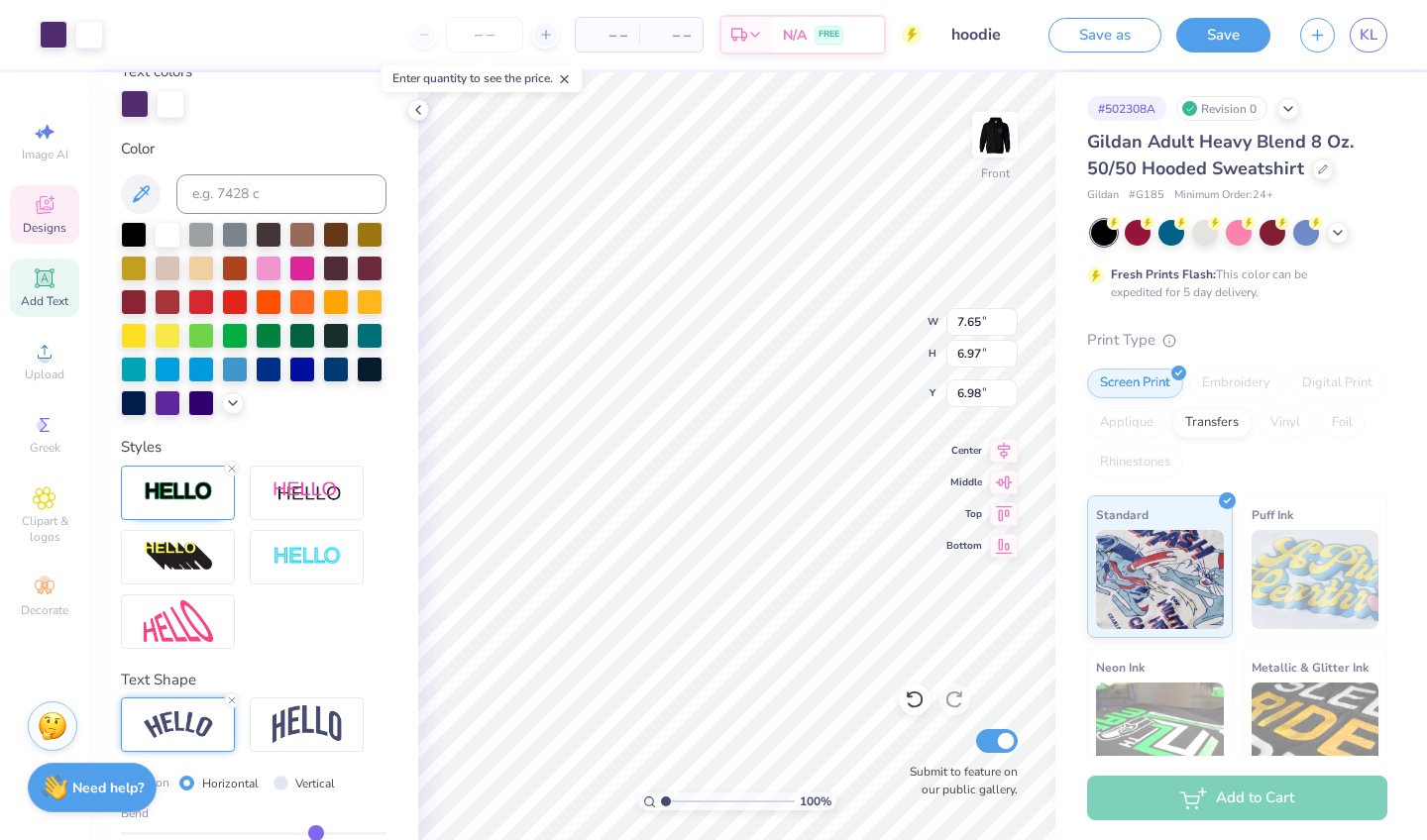 type on "3.98" 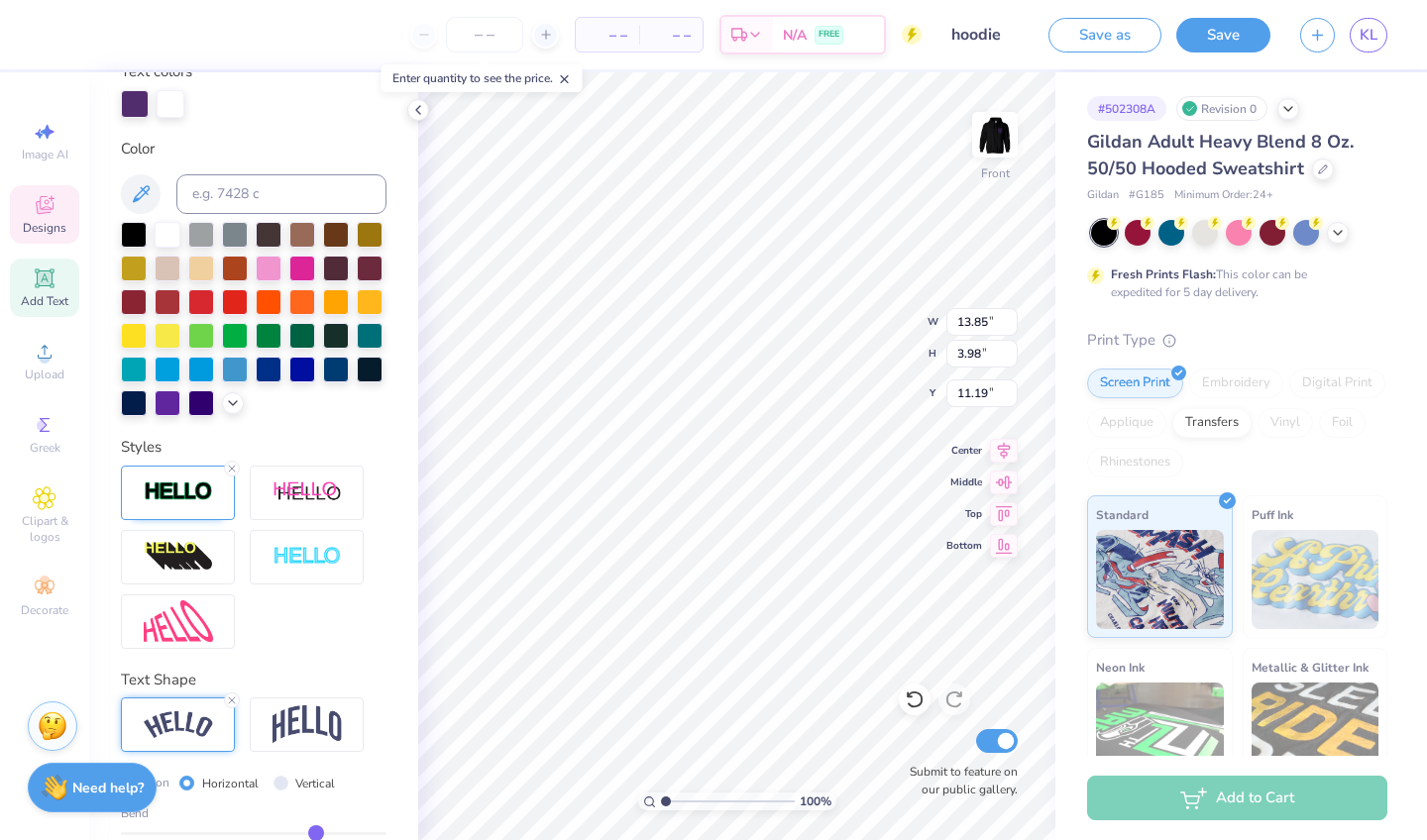 type on "6.00" 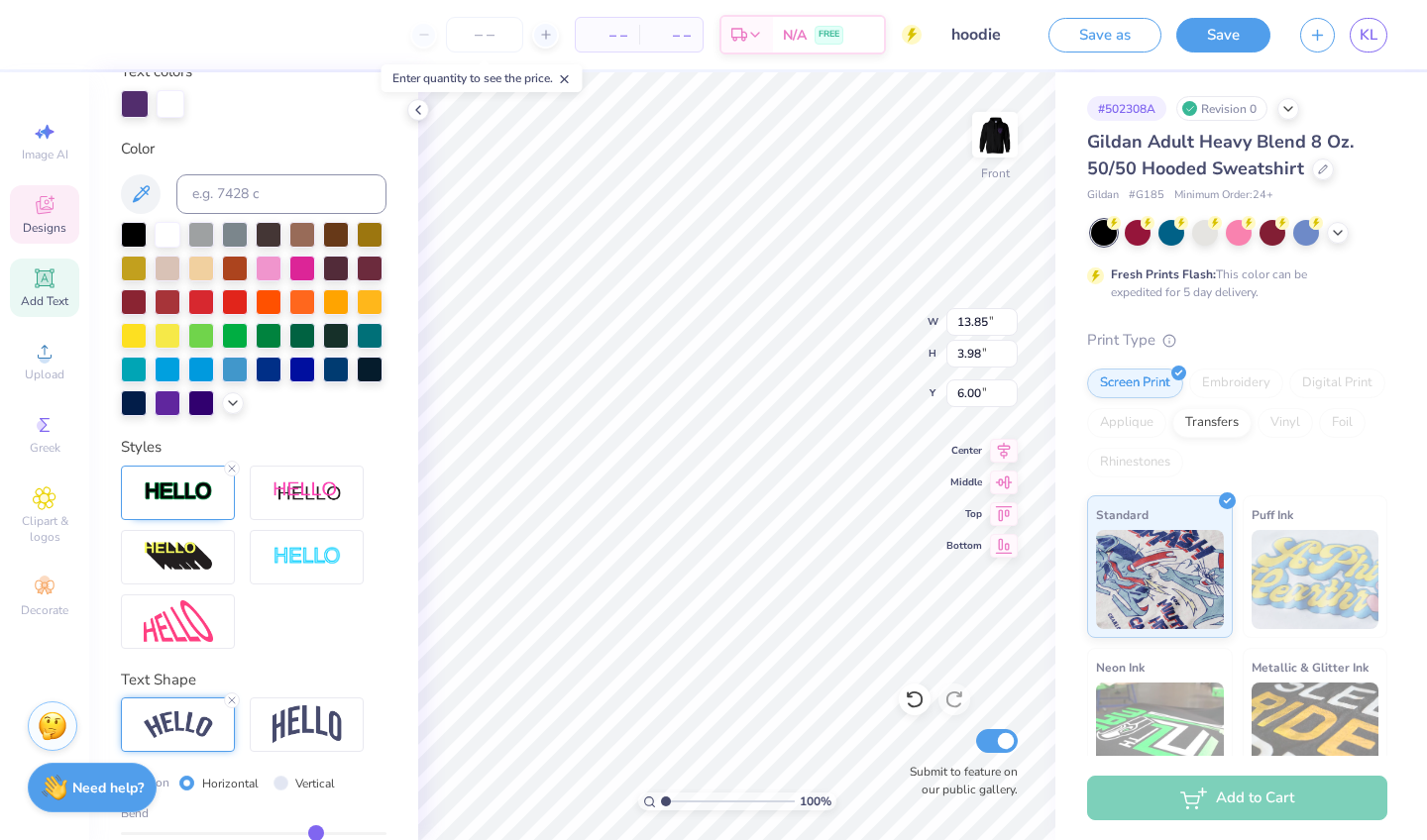 type on "7.65" 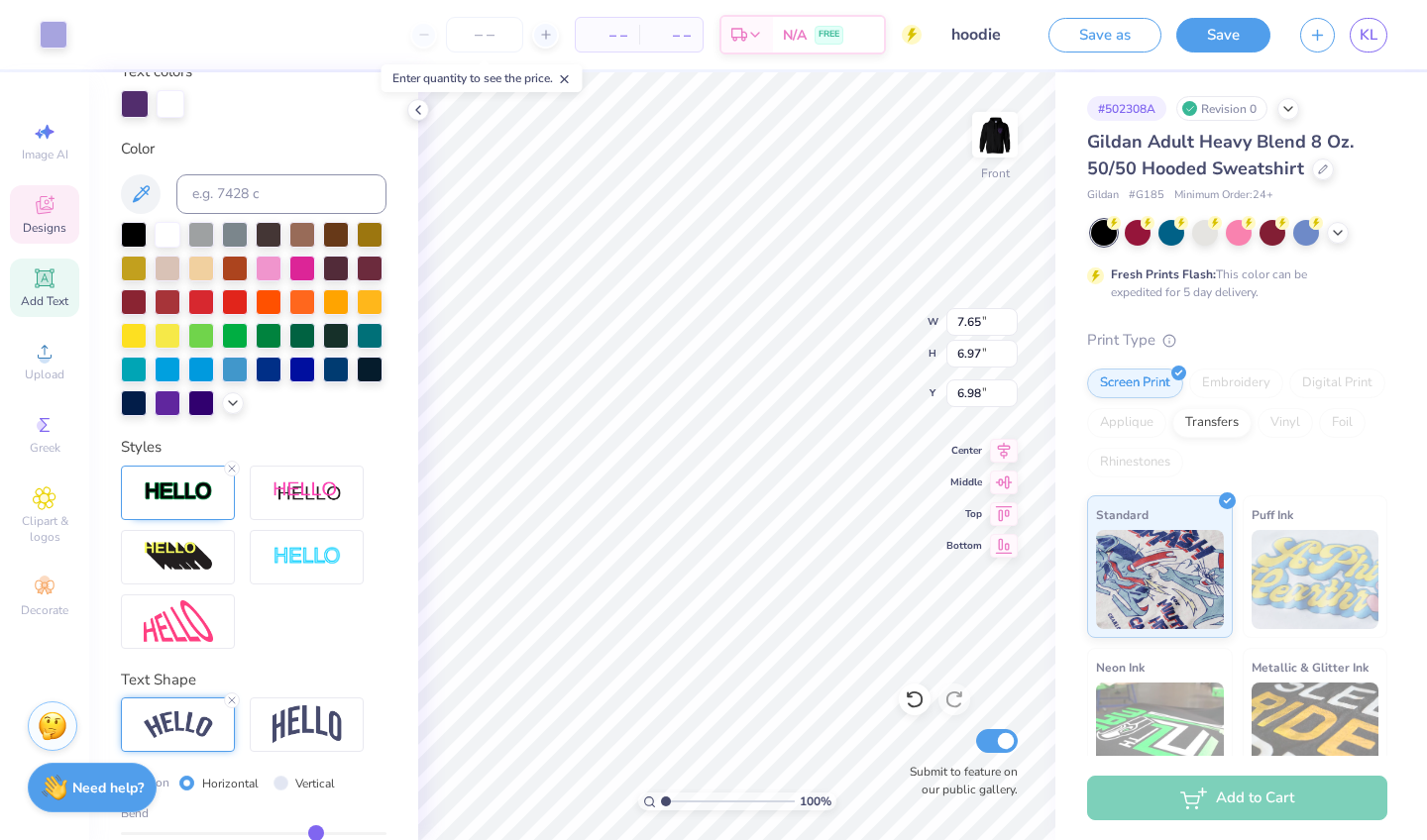 type on "7.99" 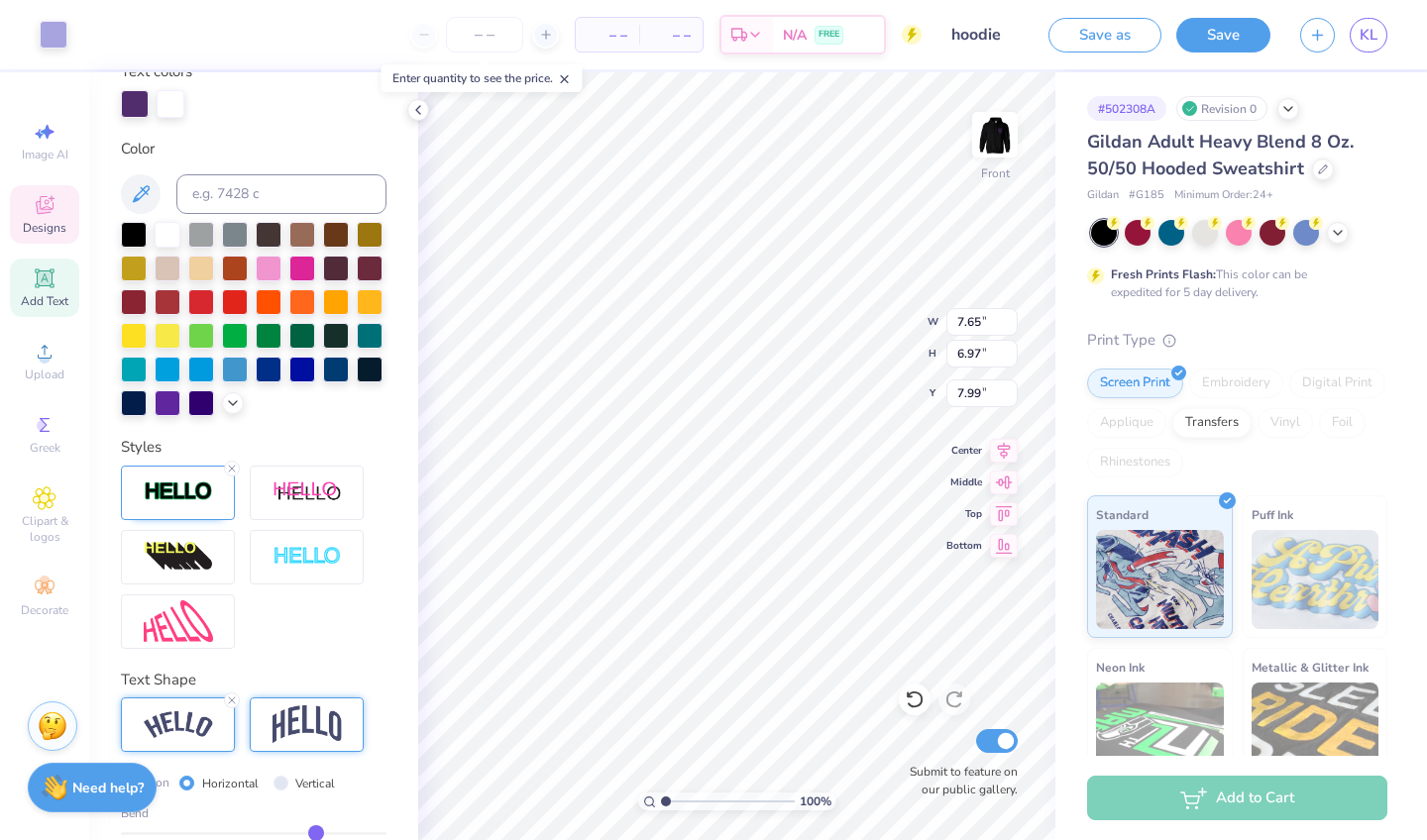 click at bounding box center (306, 724) 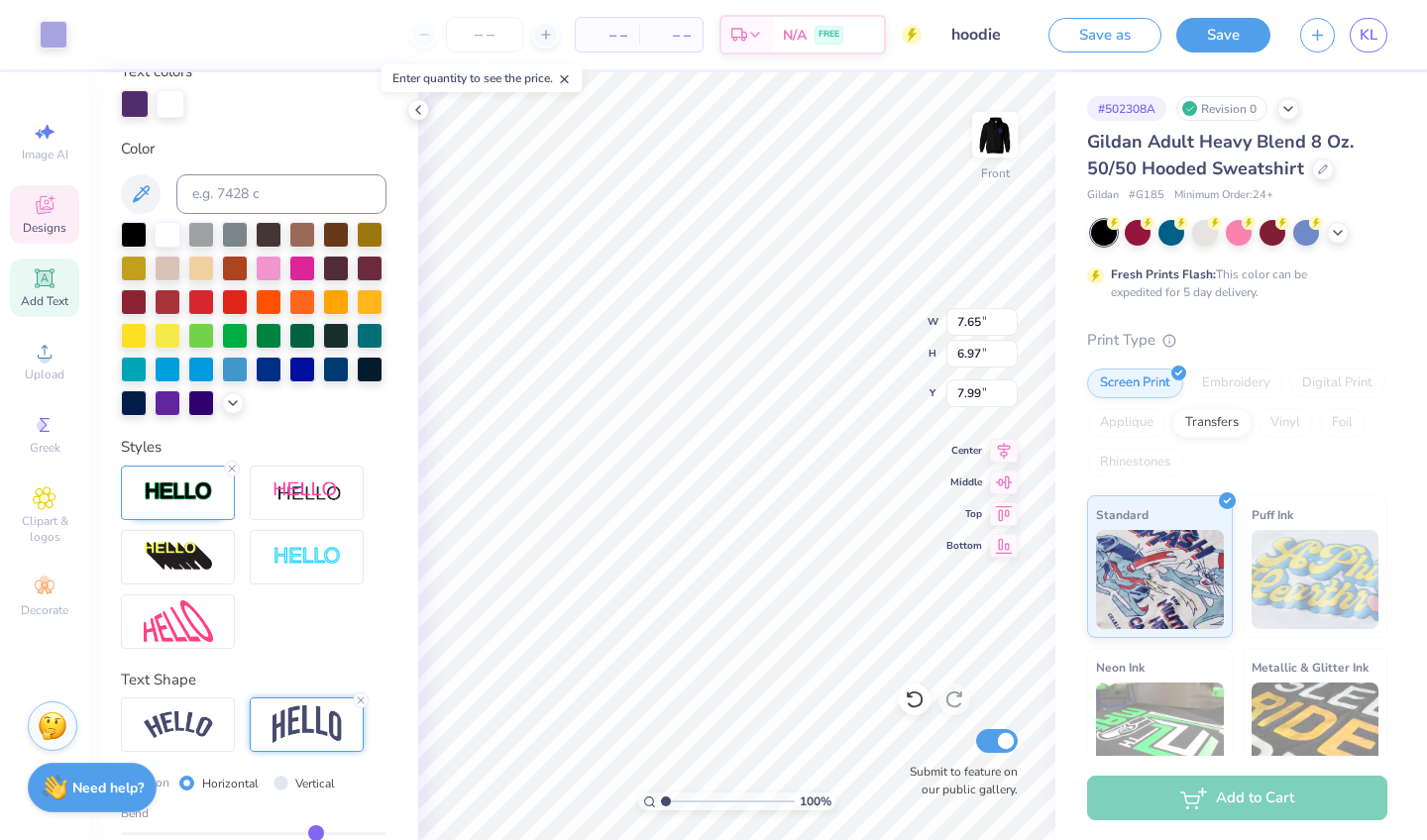click at bounding box center [307, 724] 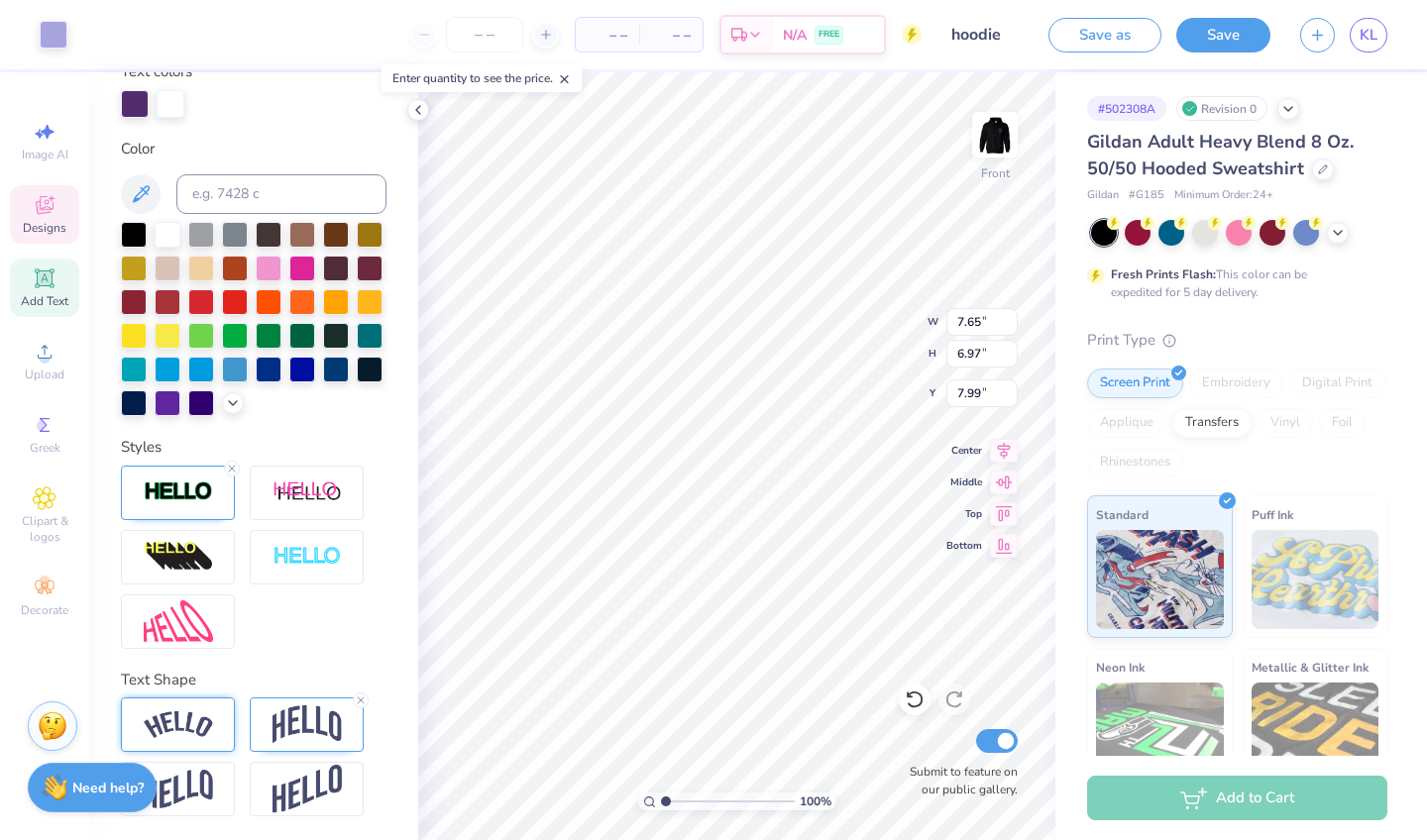 click at bounding box center (178, 724) 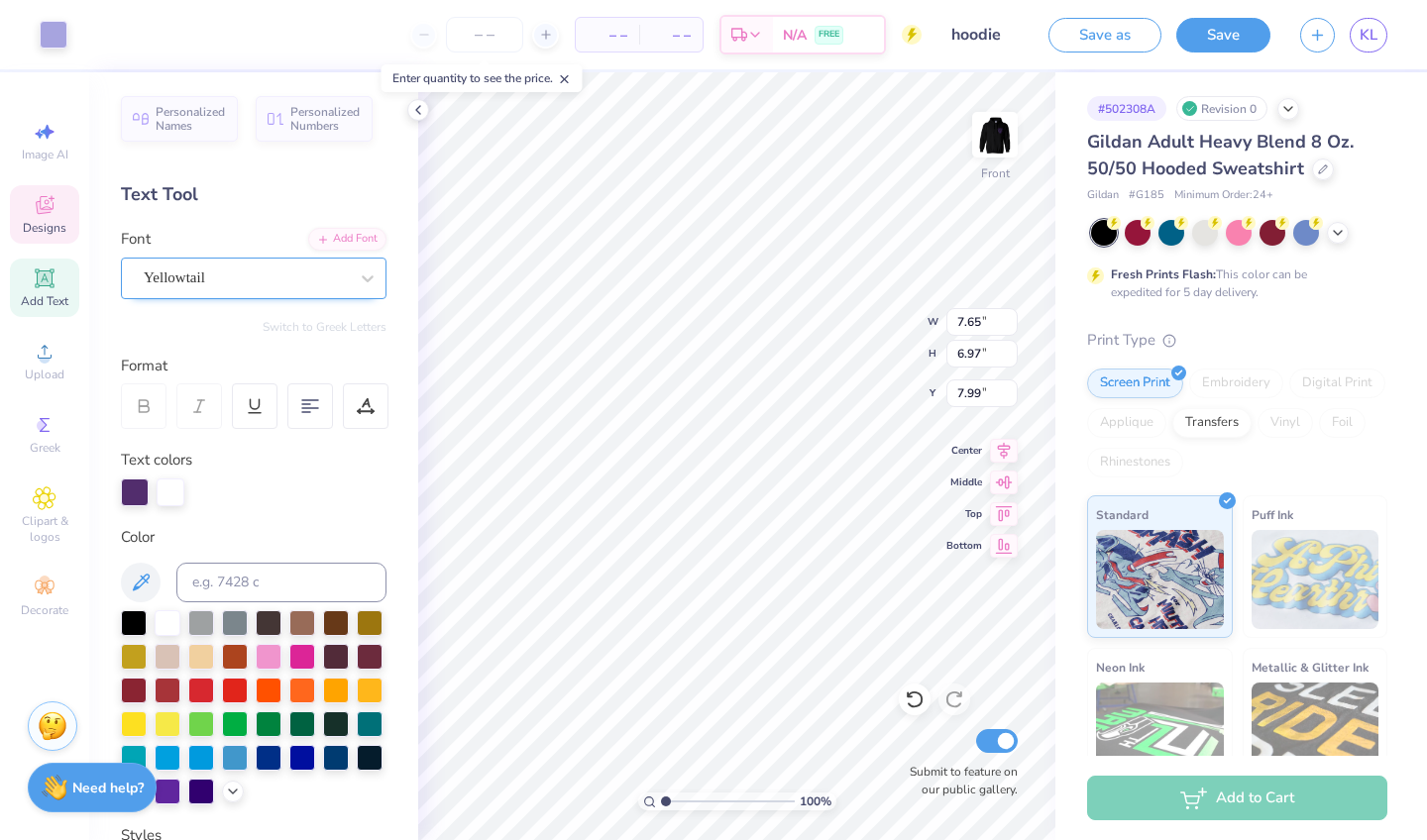 scroll, scrollTop: -1, scrollLeft: 0, axis: vertical 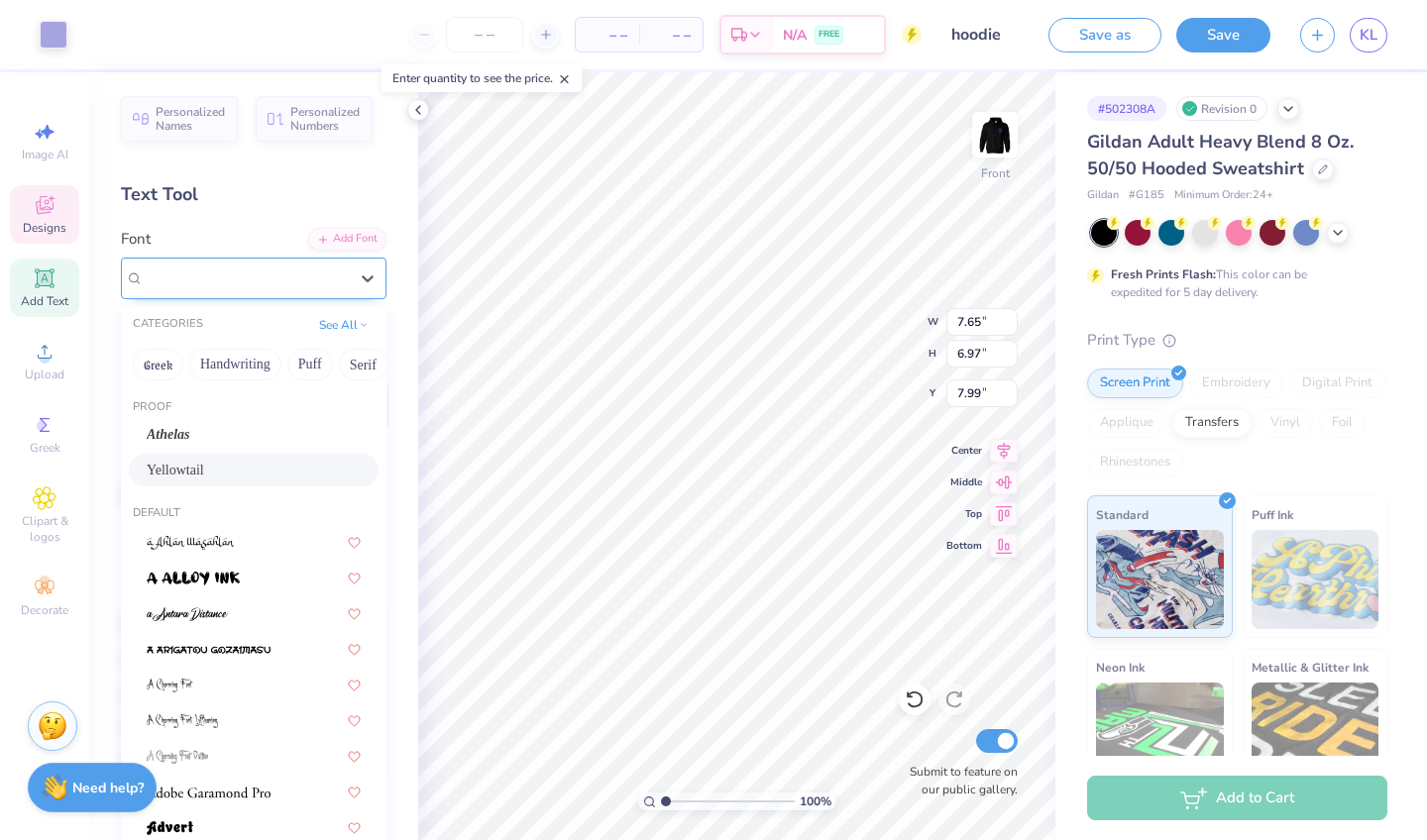 click on "Yellowtail" at bounding box center [246, 277] 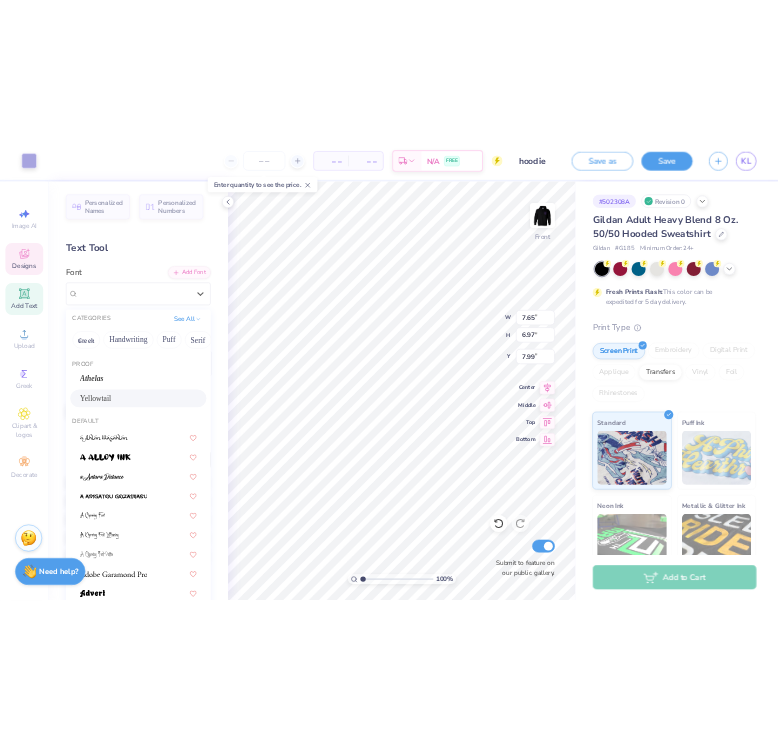scroll, scrollTop: 0, scrollLeft: 0, axis: both 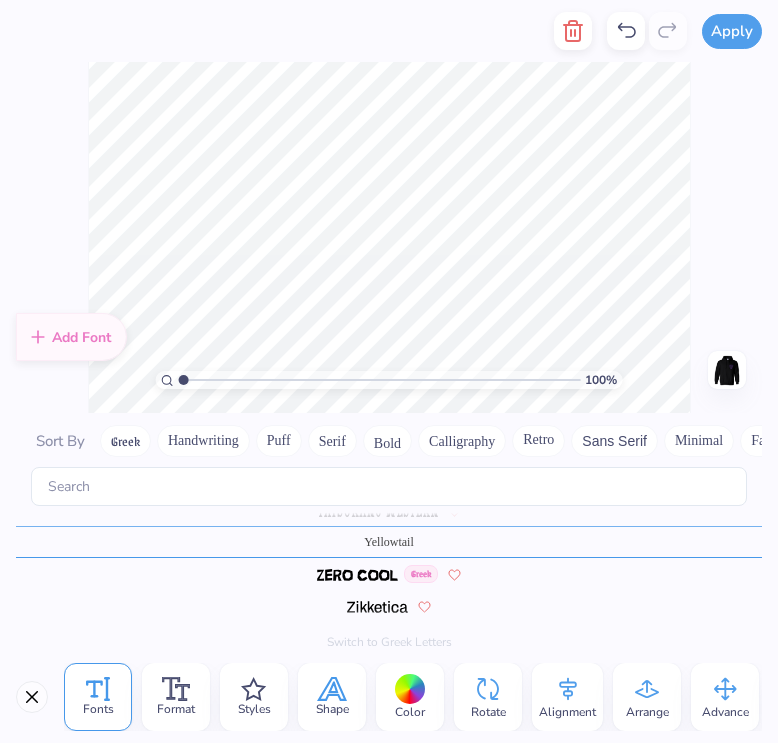 click on "Shape" at bounding box center [332, 709] 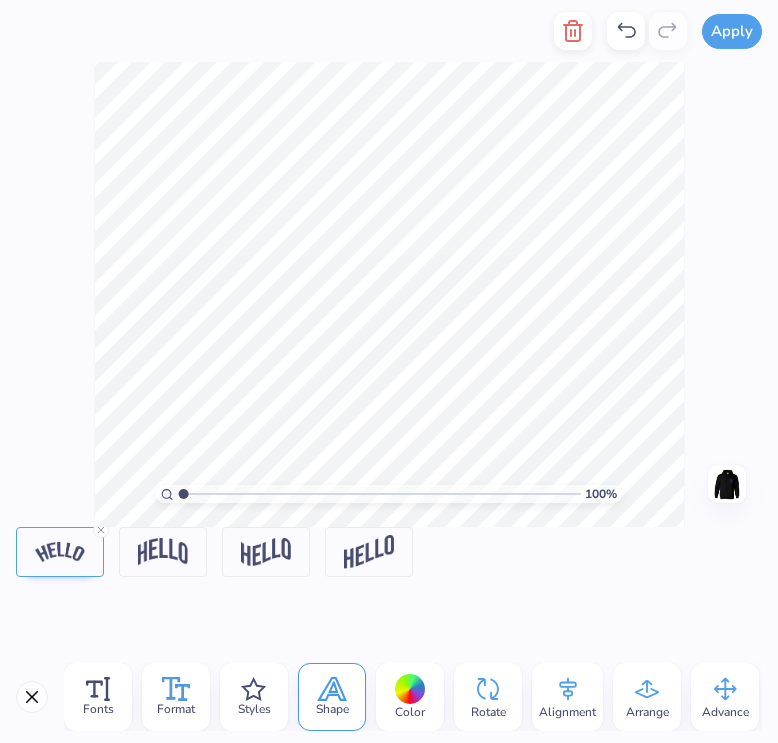 click on "Format" at bounding box center [176, 709] 